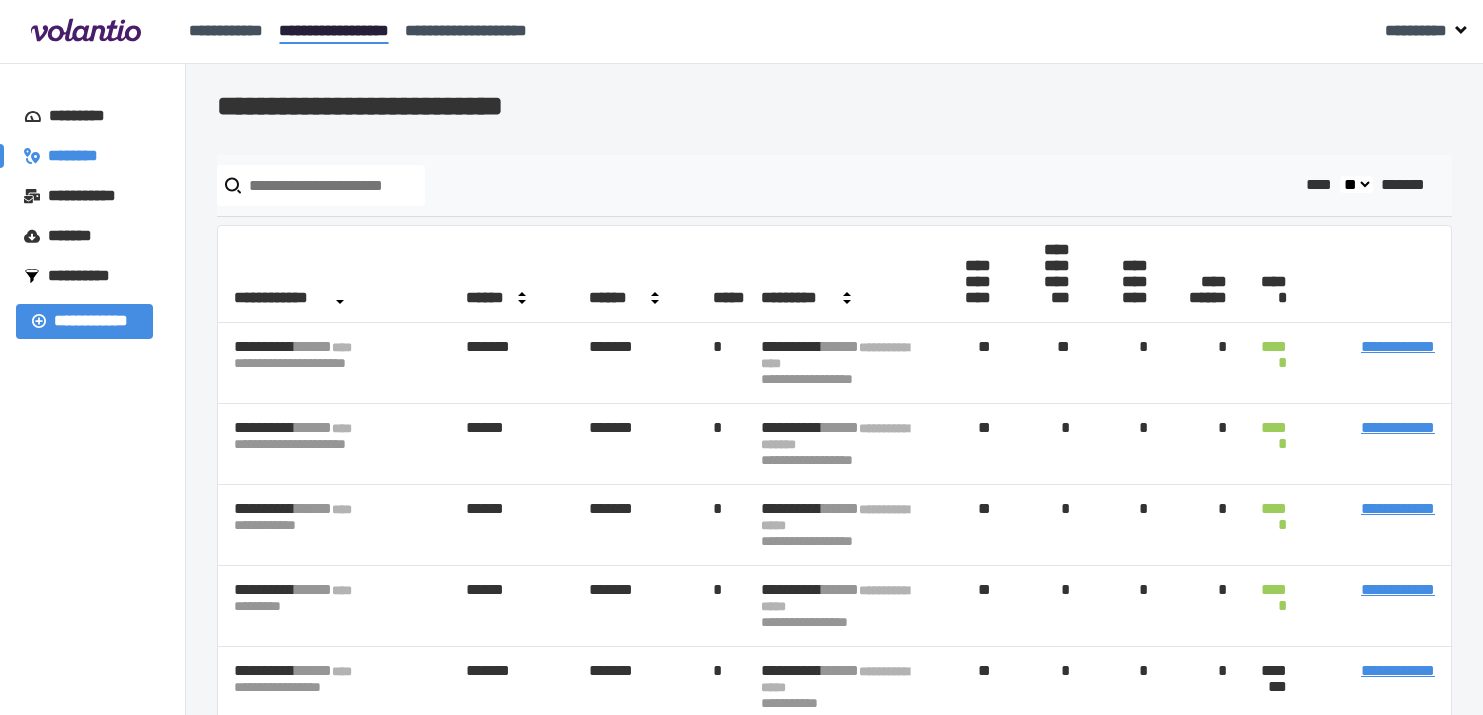 scroll, scrollTop: 0, scrollLeft: 0, axis: both 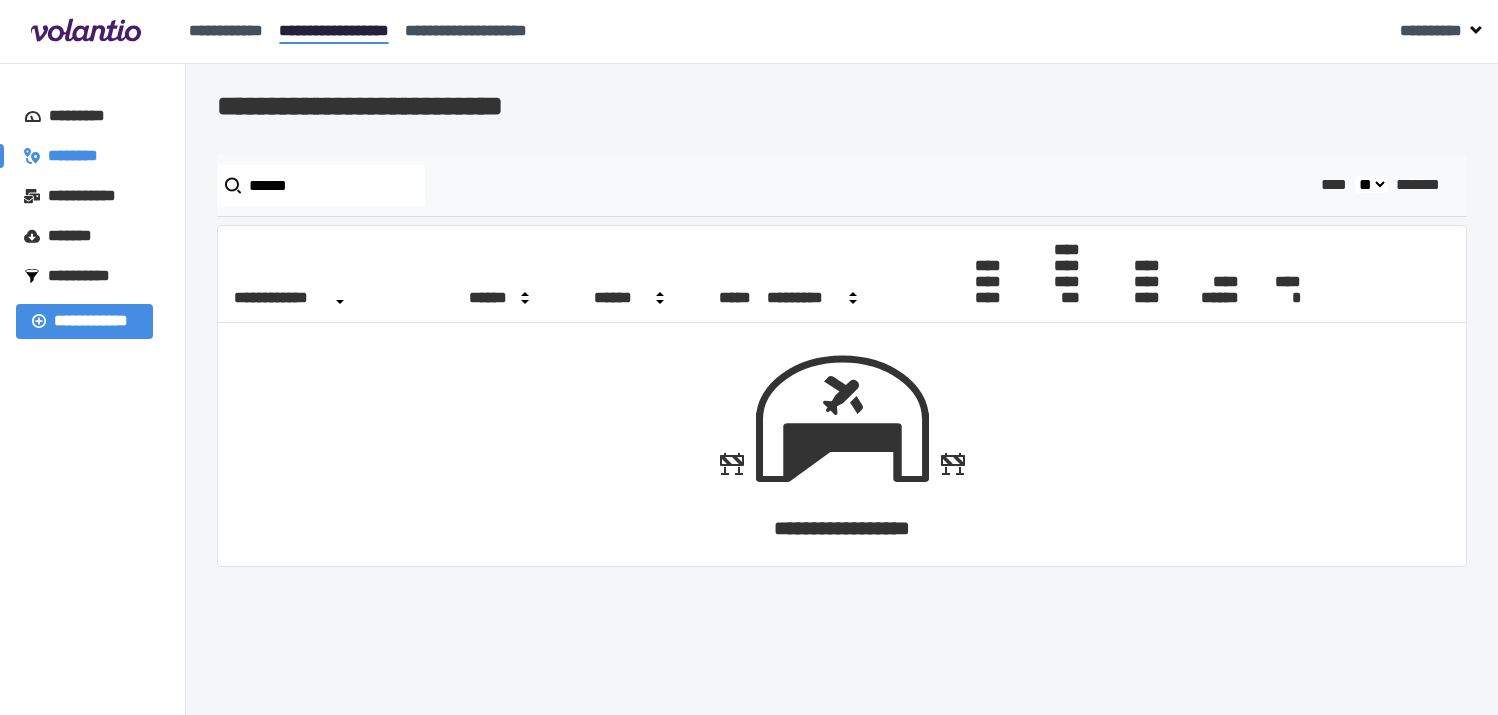 click on "******" at bounding box center [321, 185] 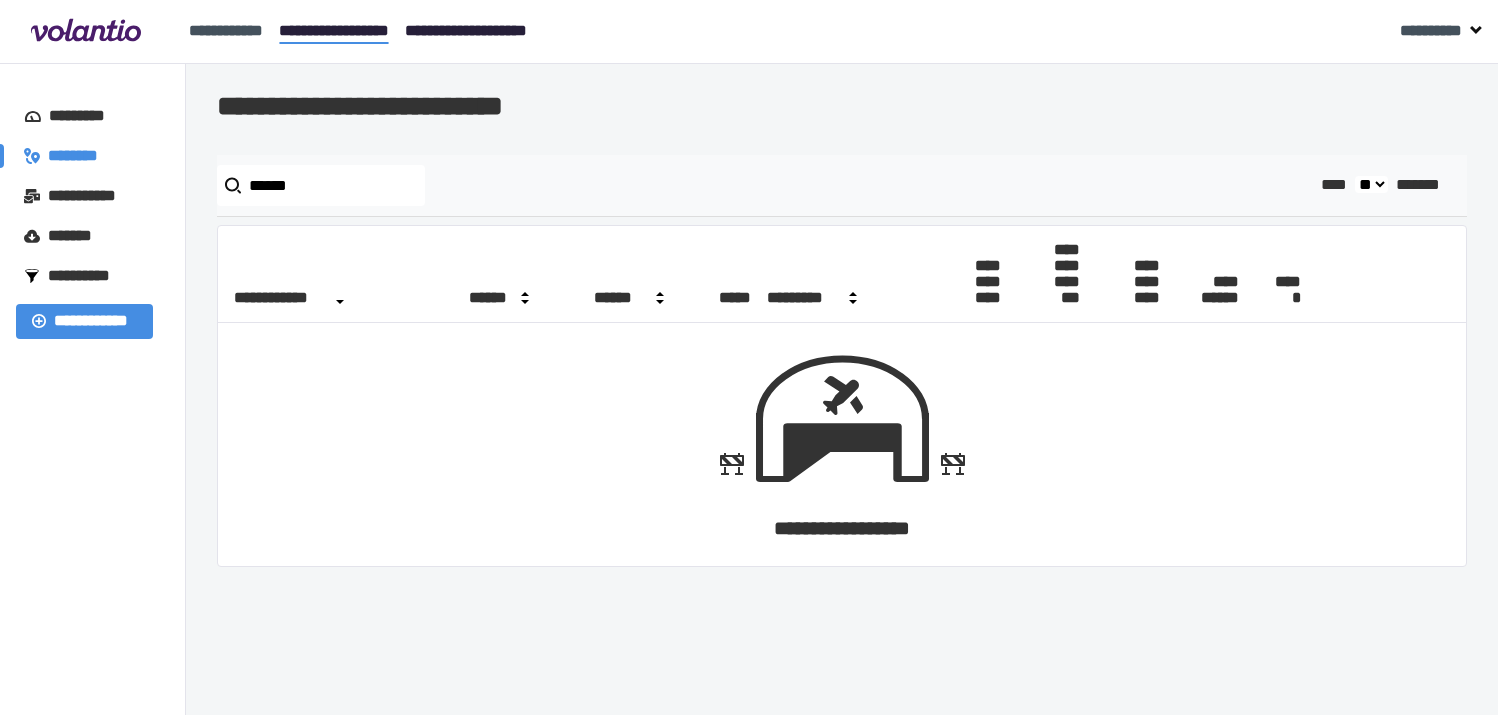 type on "******" 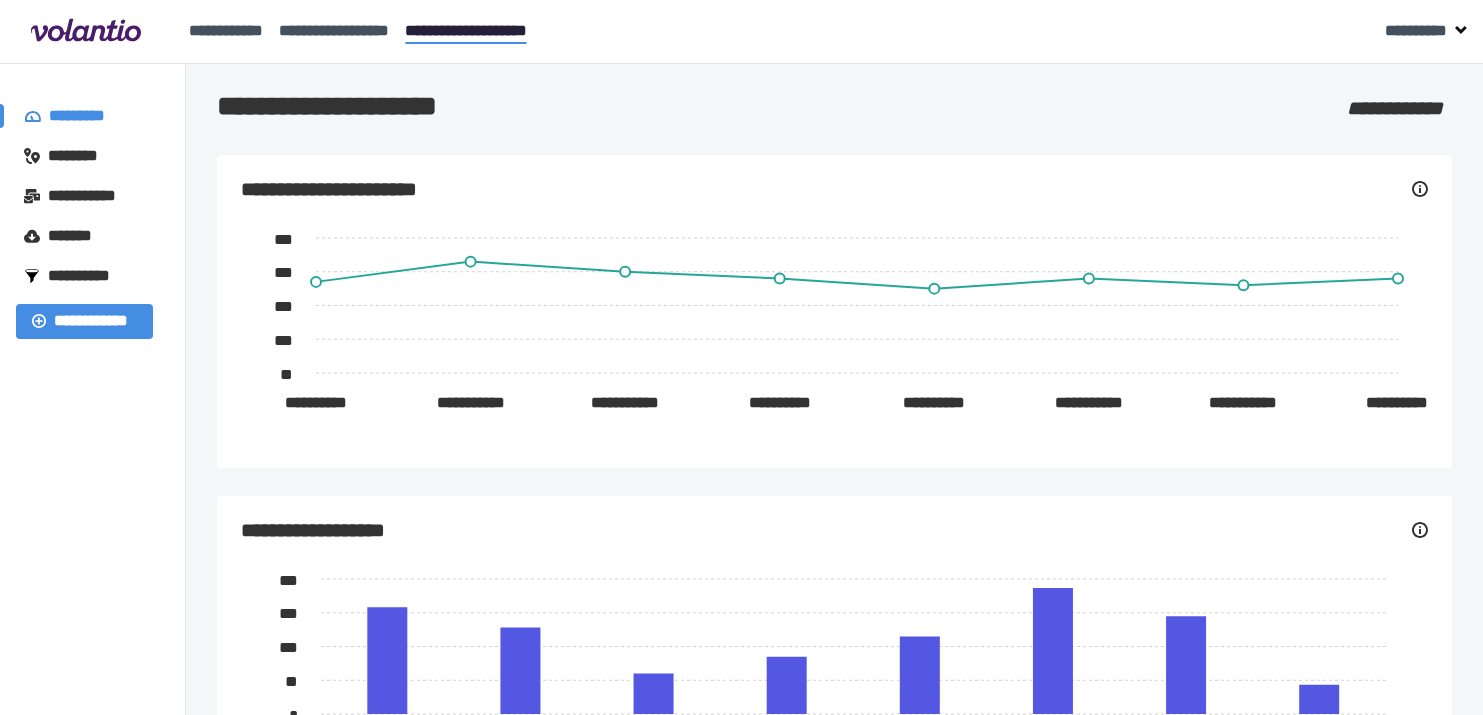 click on "********" at bounding box center (82, 156) 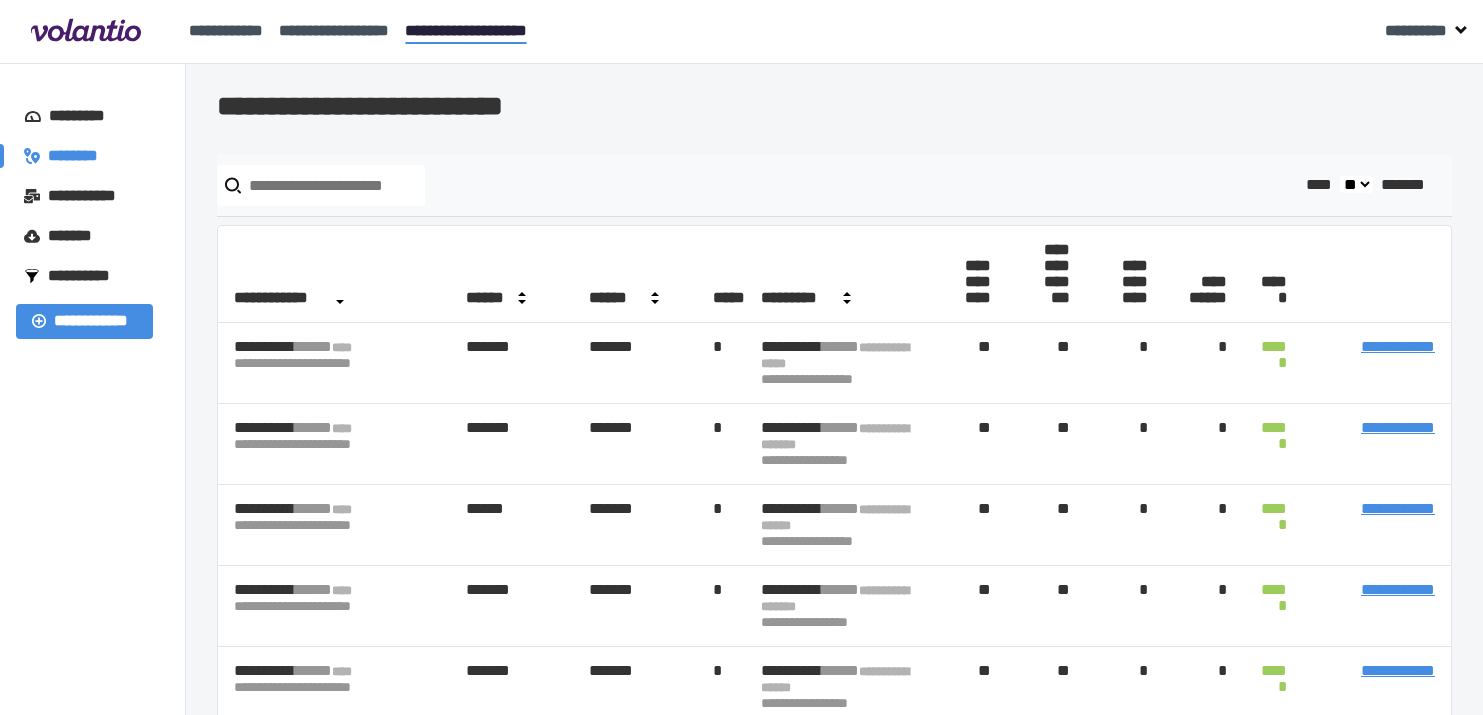 click at bounding box center (321, 185) 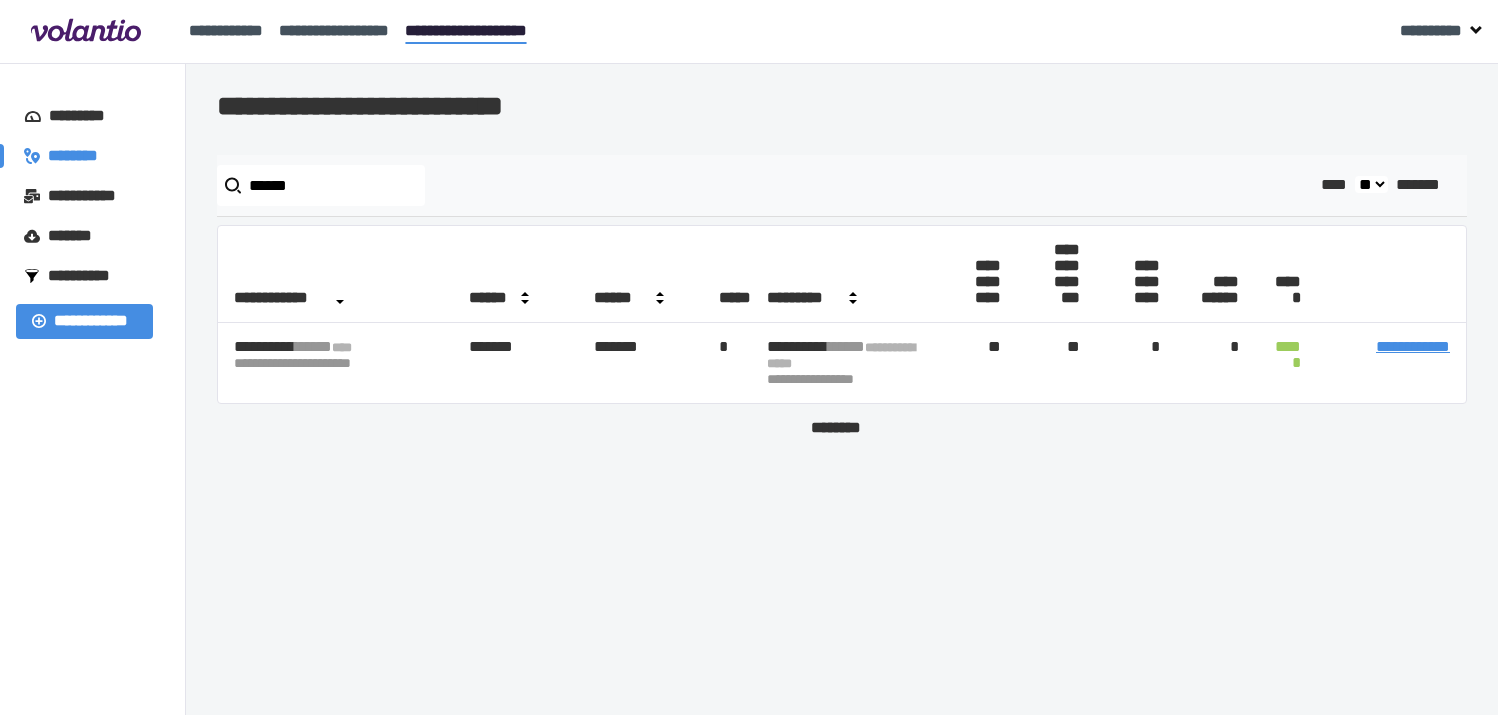 type on "******" 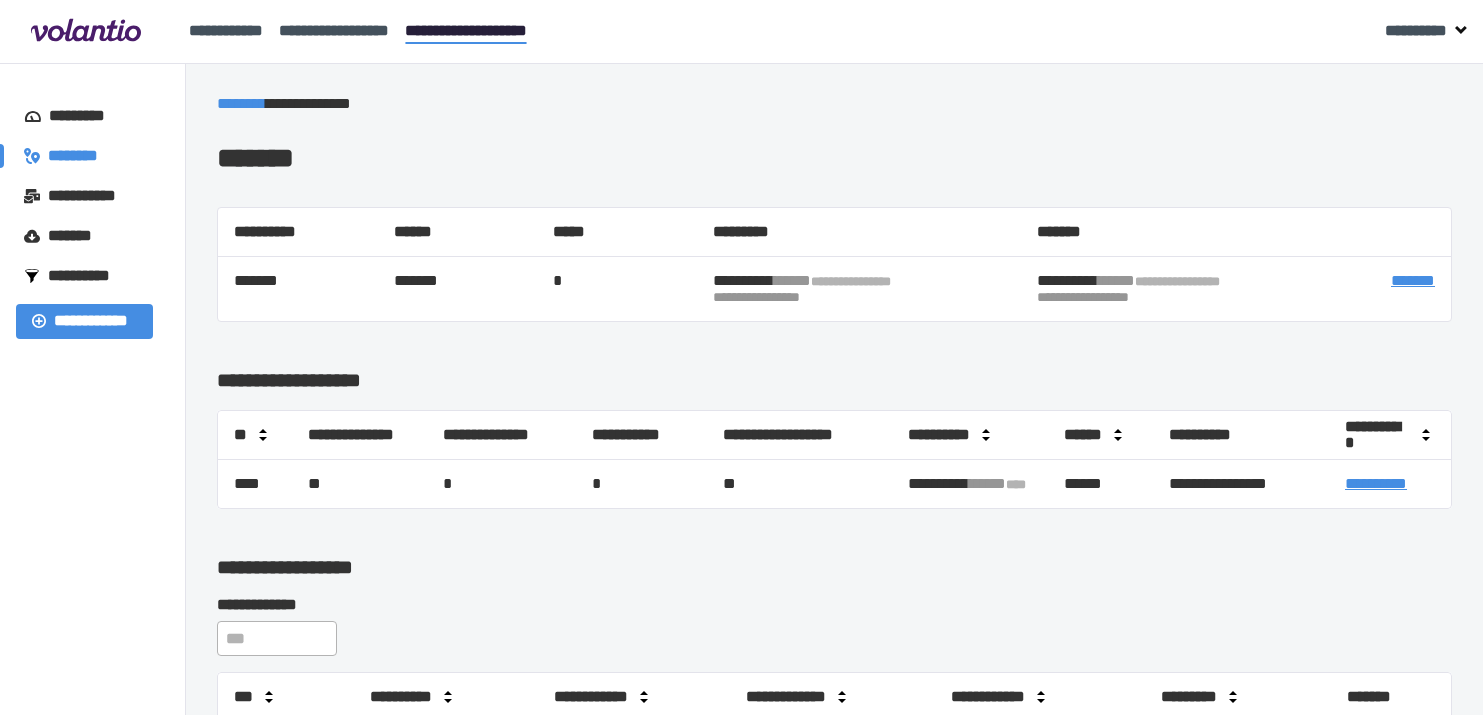 click on "**********" at bounding box center (834, 567) 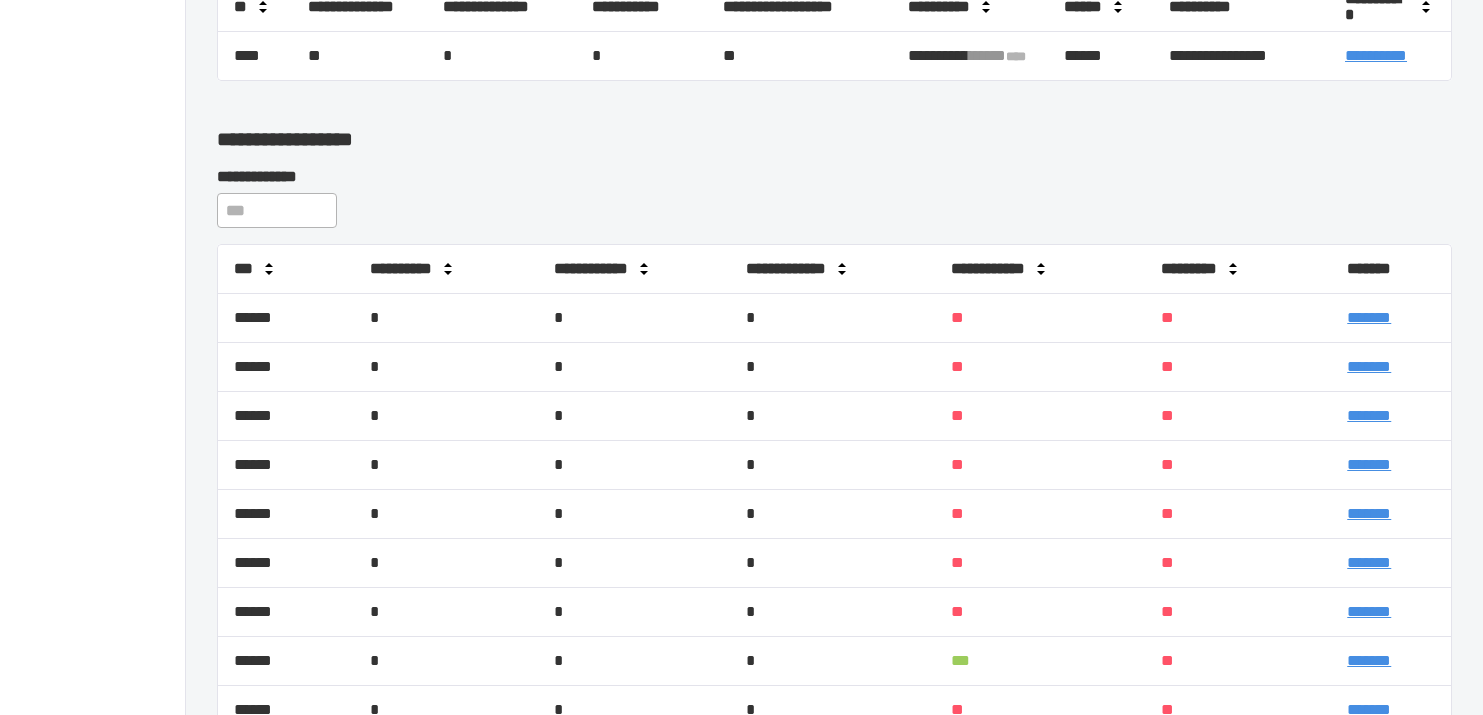 scroll, scrollTop: 500, scrollLeft: 0, axis: vertical 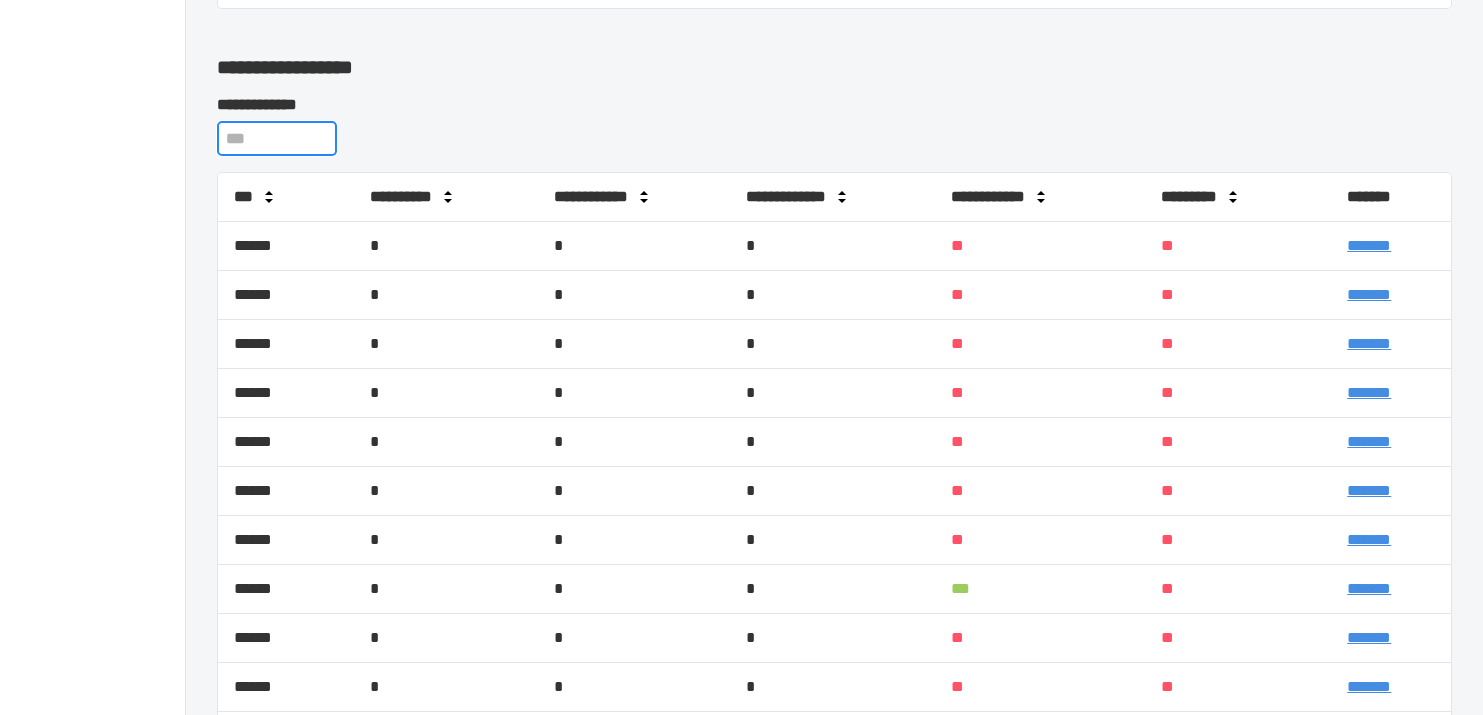 click at bounding box center [277, 138] 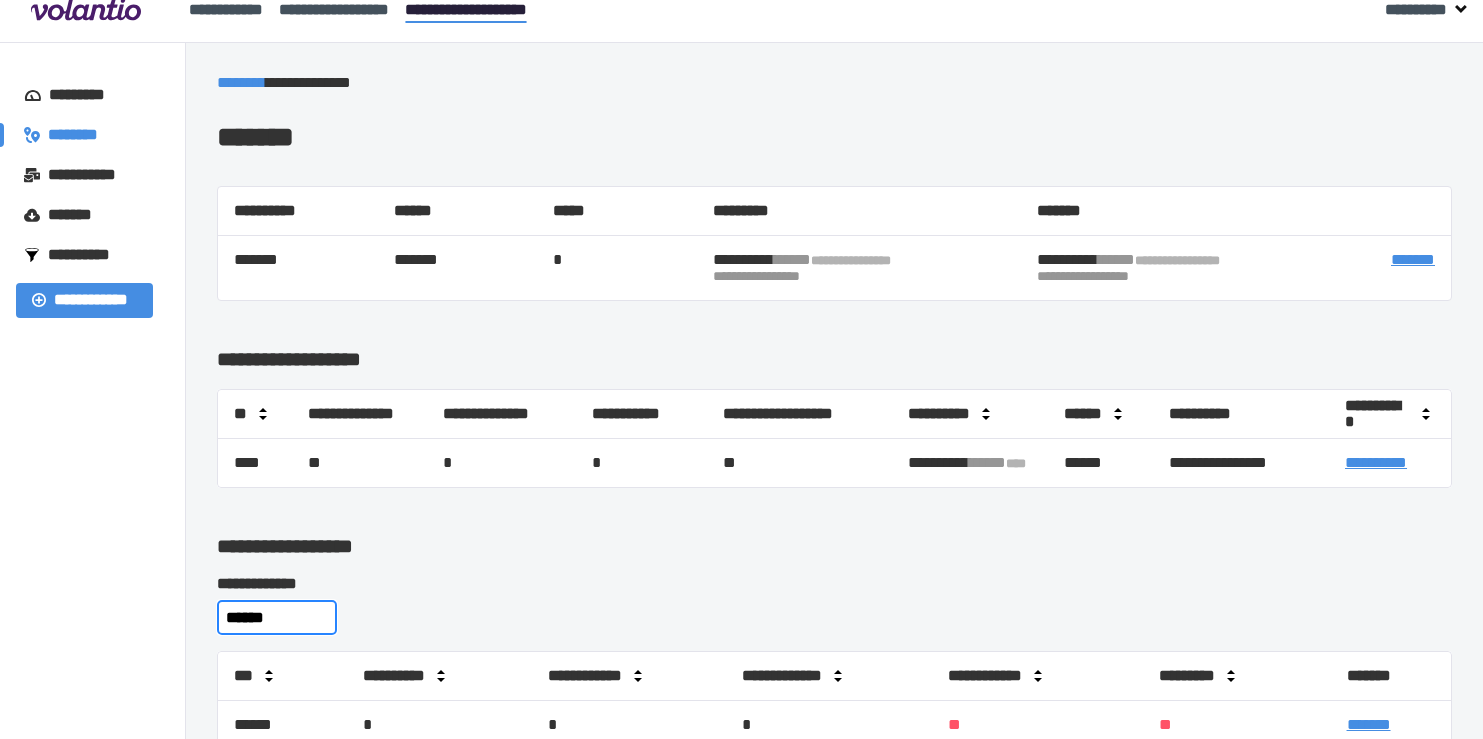 scroll, scrollTop: 0, scrollLeft: 0, axis: both 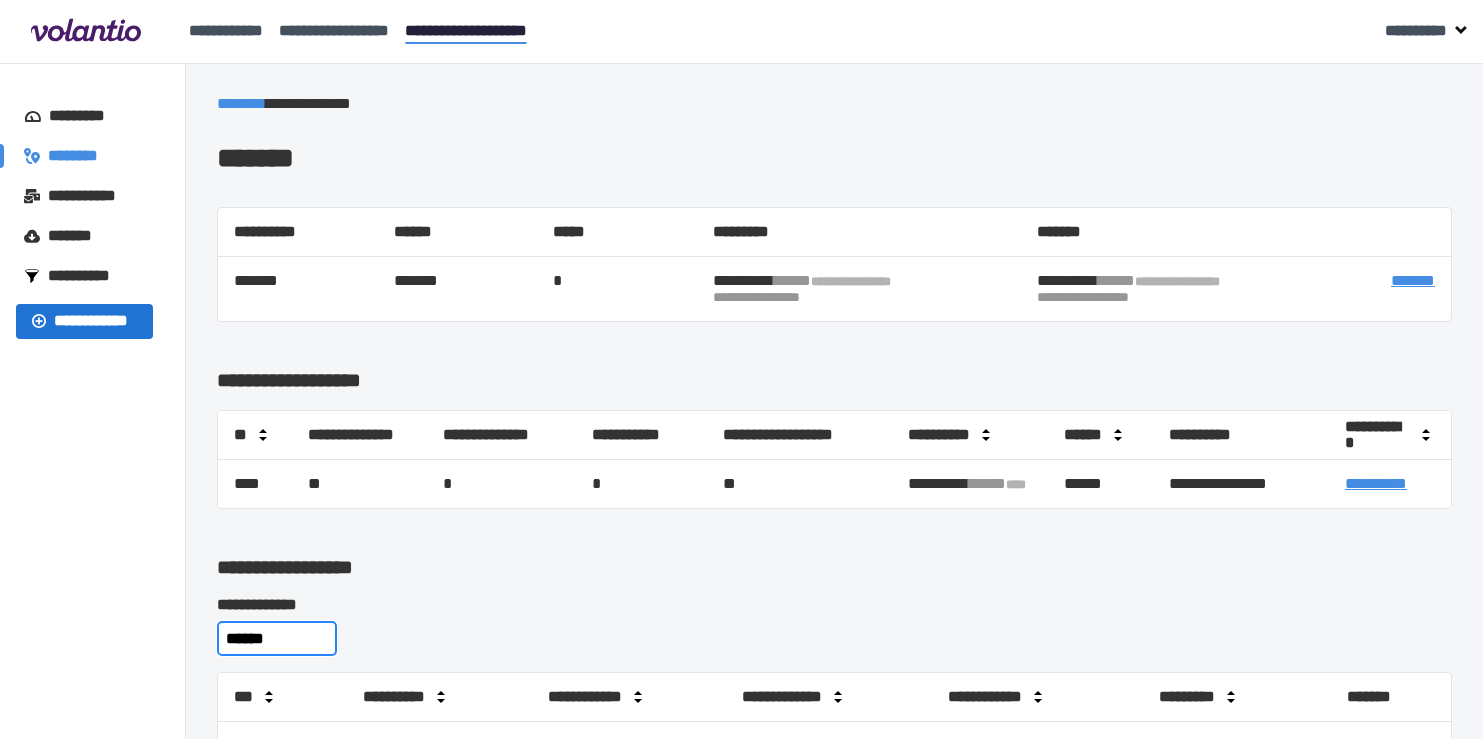 type on "******" 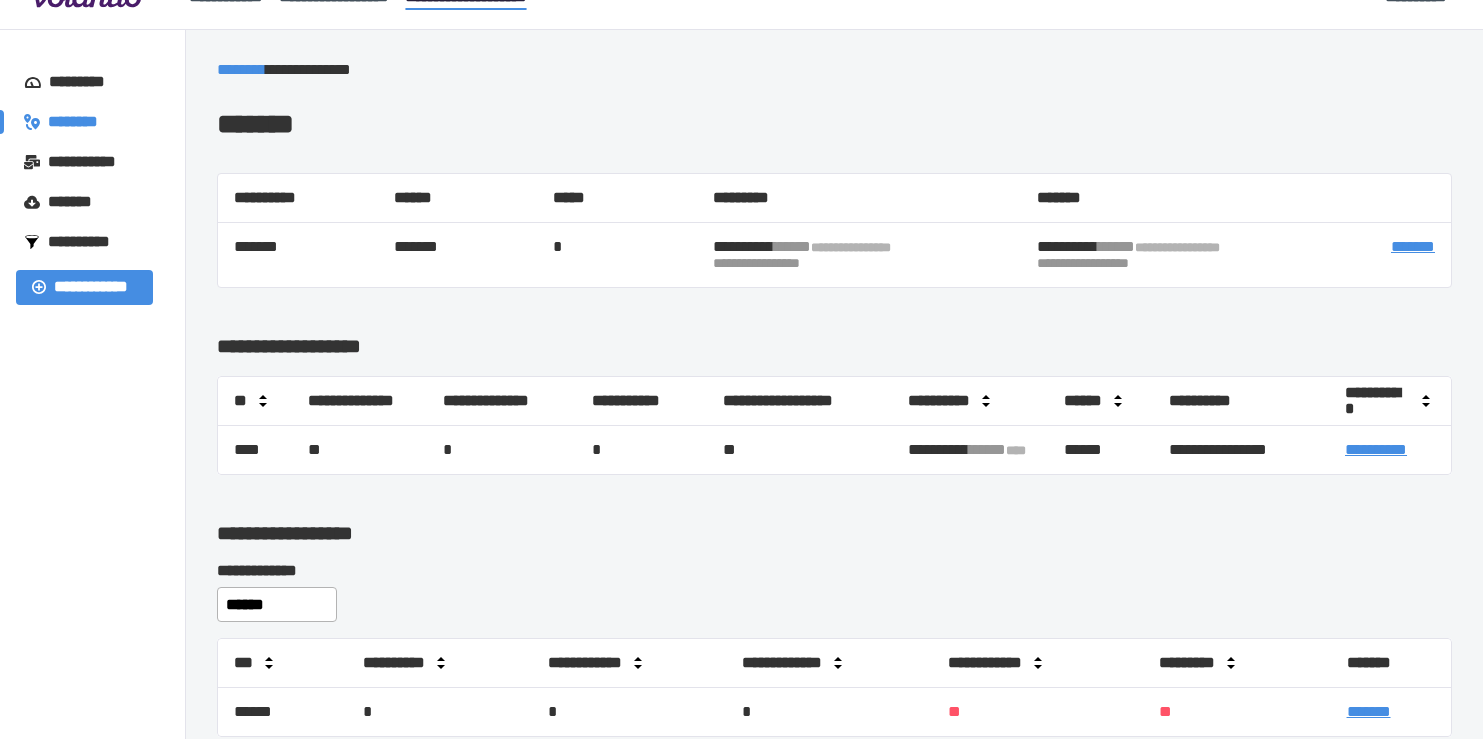 scroll, scrollTop: 0, scrollLeft: 0, axis: both 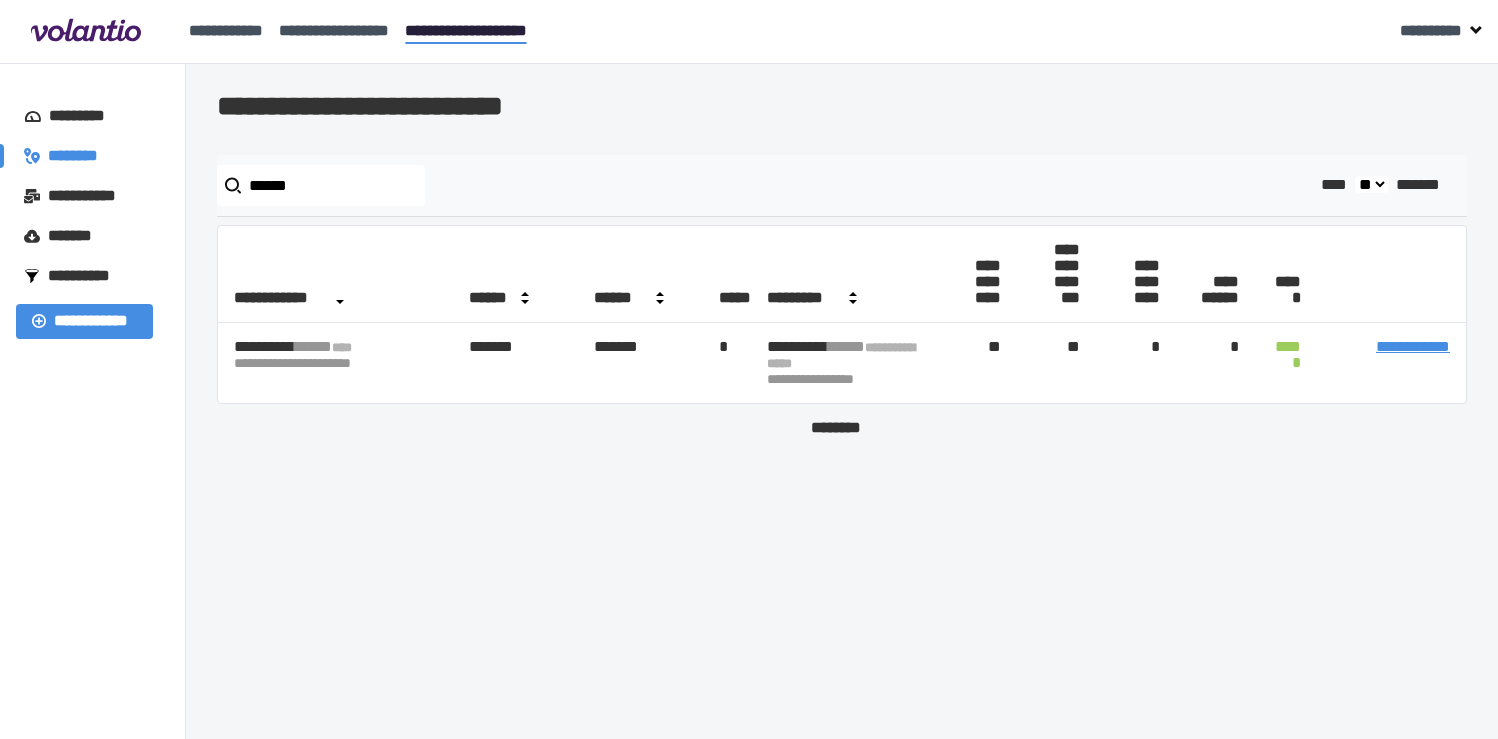 click on "**********" at bounding box center [1413, 346] 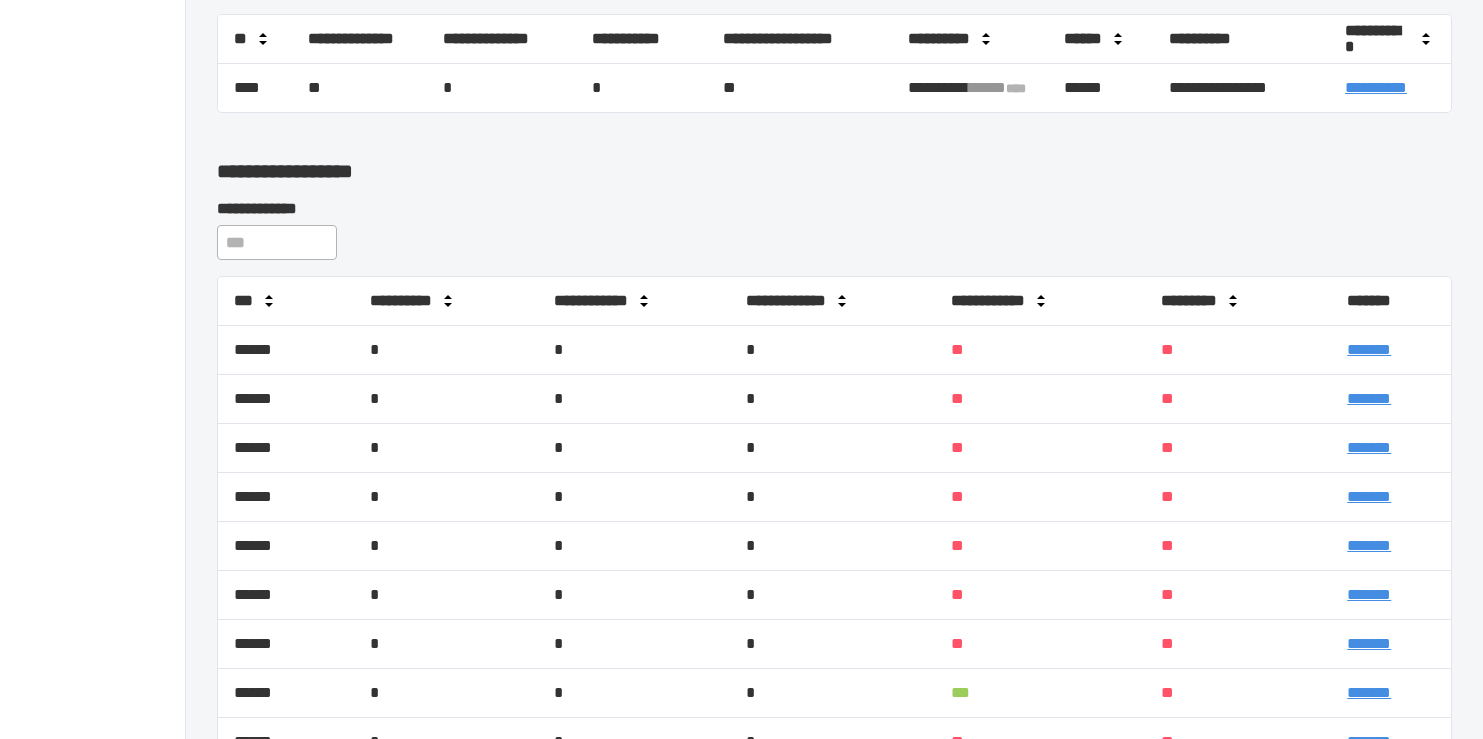 scroll, scrollTop: 400, scrollLeft: 0, axis: vertical 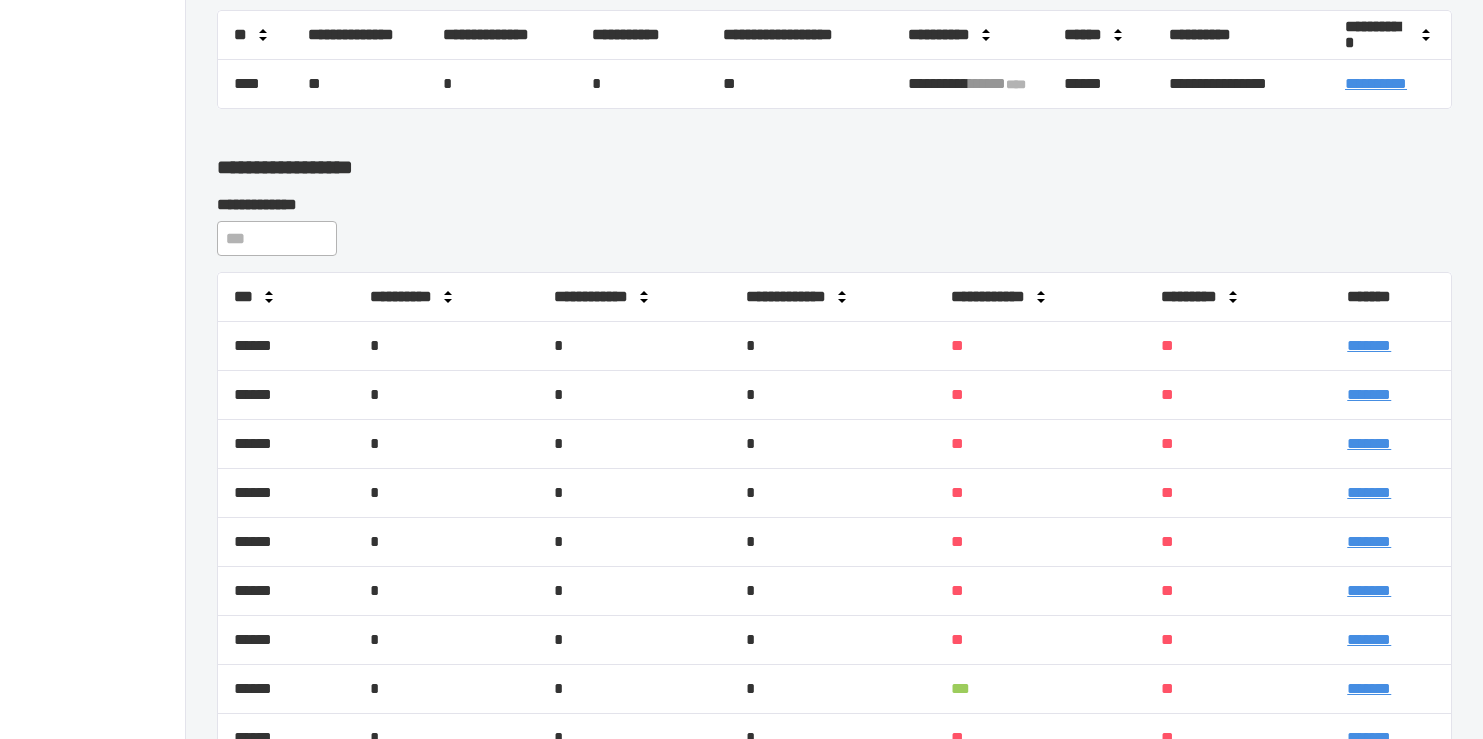click on "**********" at bounding box center (1007, 297) 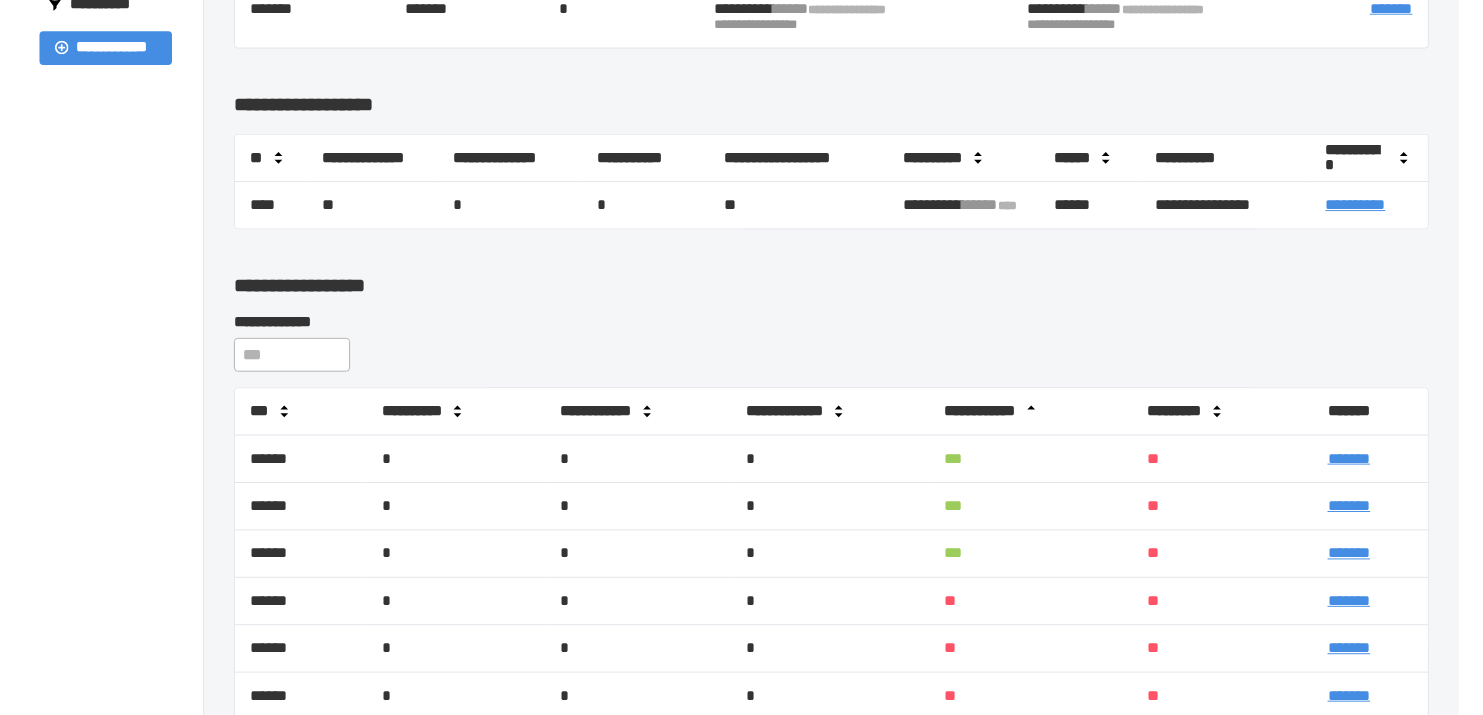 scroll, scrollTop: 0, scrollLeft: 0, axis: both 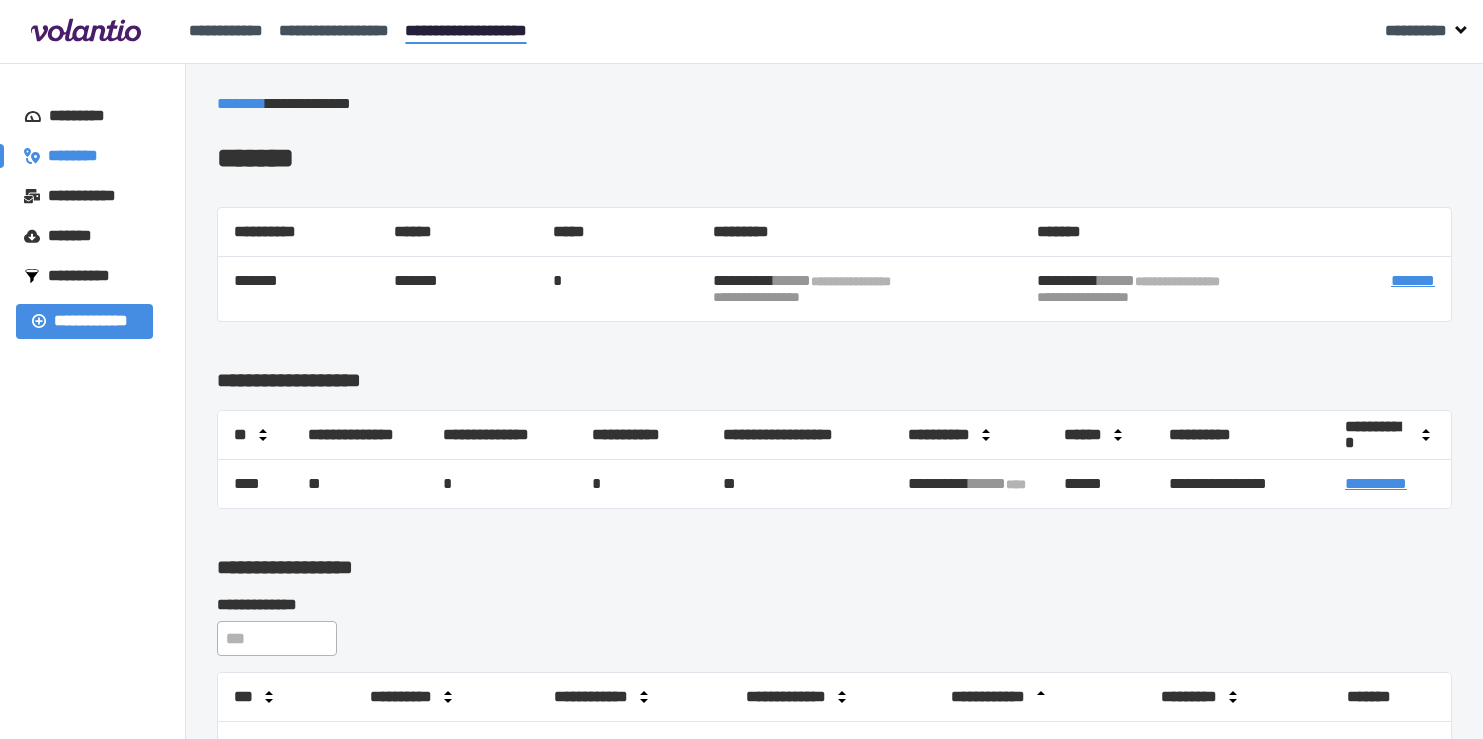 click on "**********" at bounding box center (466, 30) 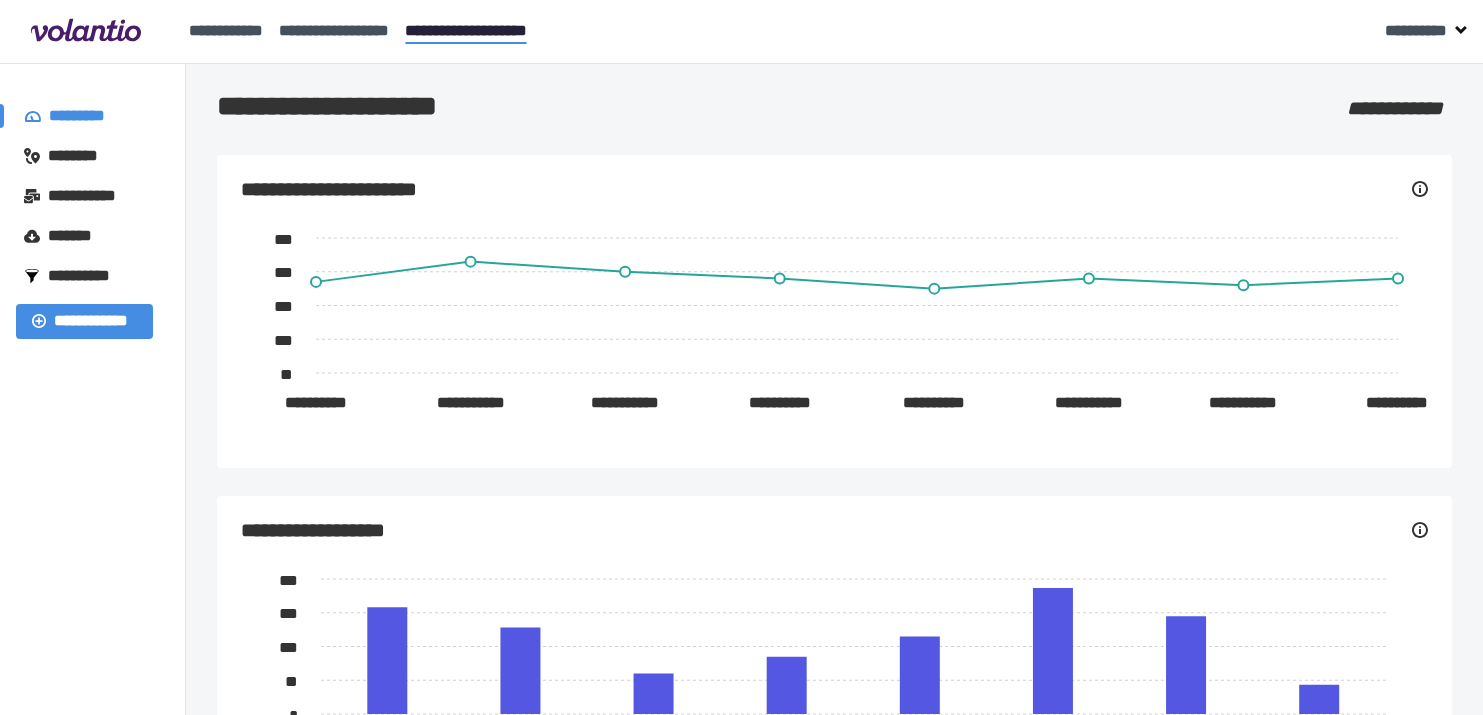 drag, startPoint x: 110, startPoint y: 647, endPoint x: 120, endPoint y: 645, distance: 10.198039 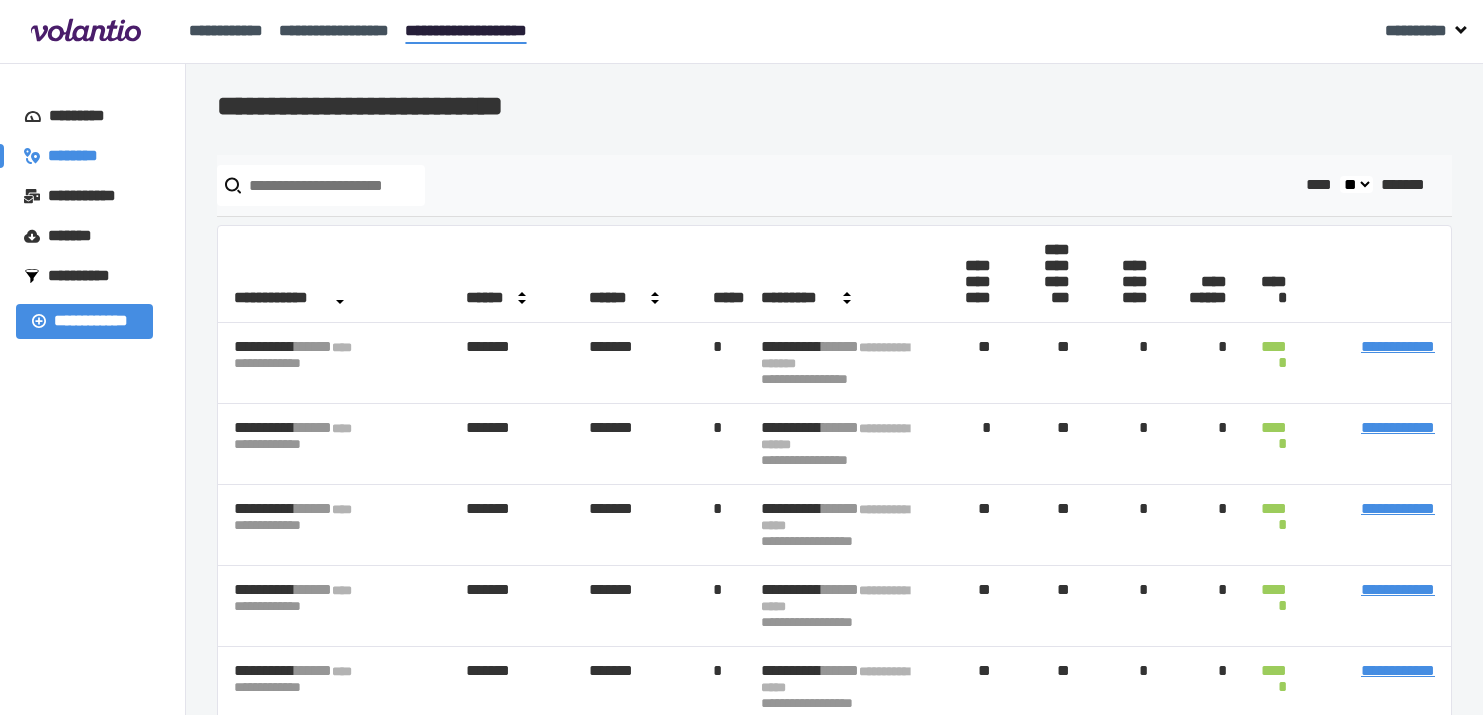 click at bounding box center [321, 185] 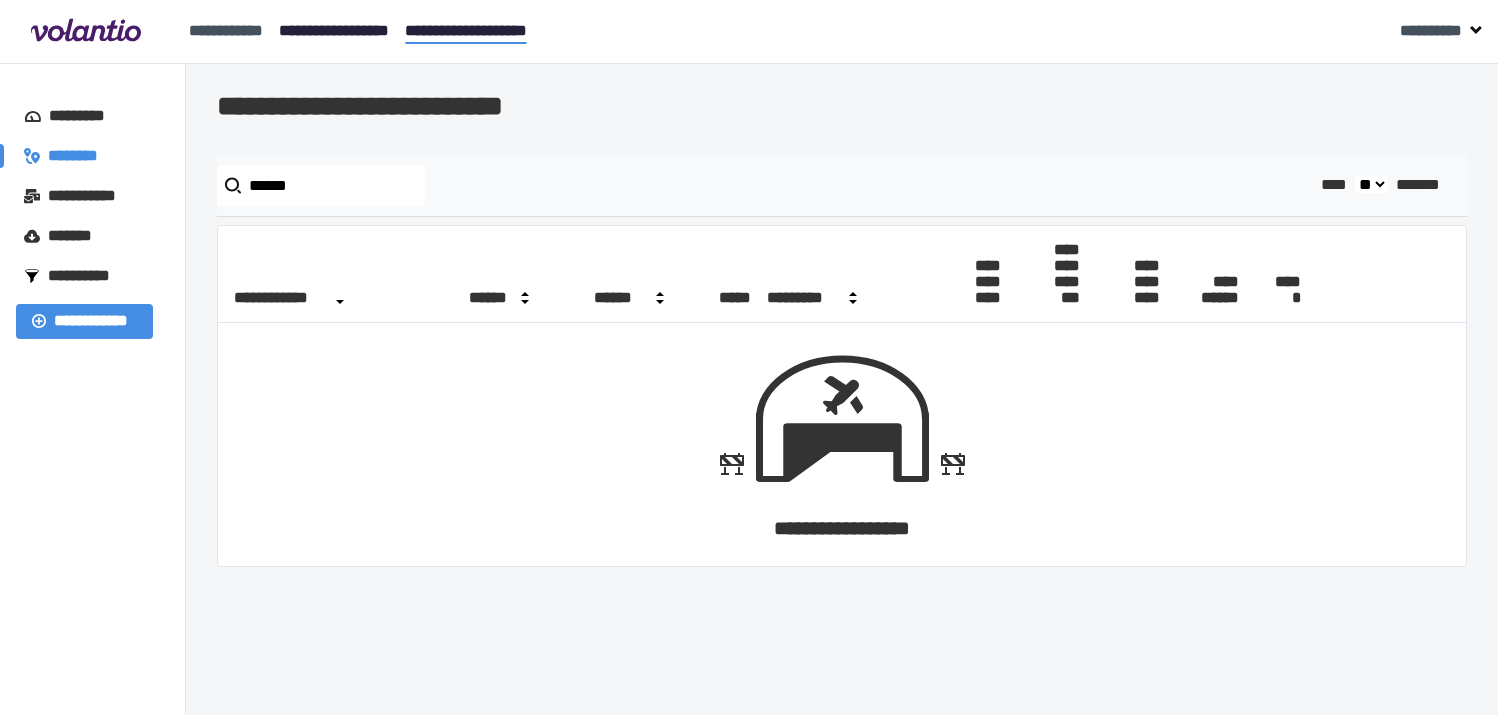 type on "******" 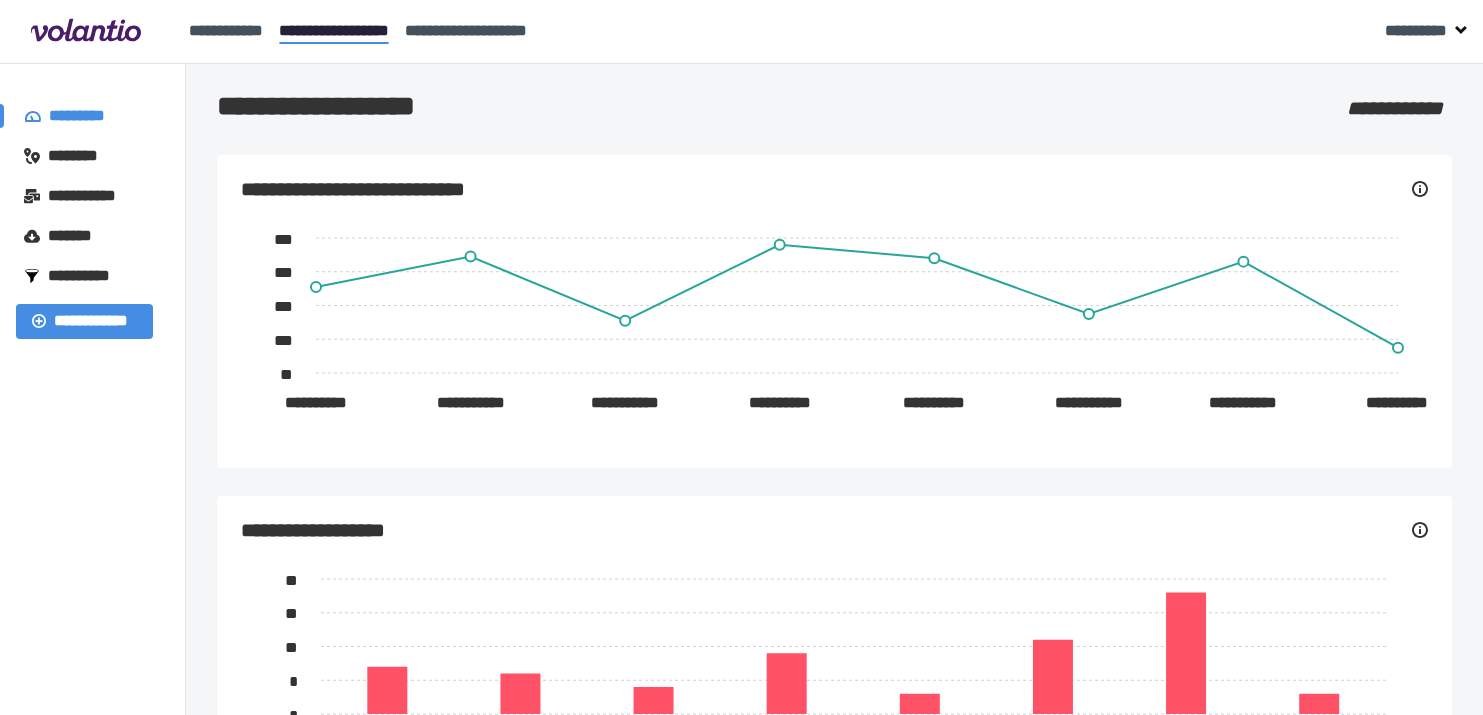 click on "********" at bounding box center (82, 156) 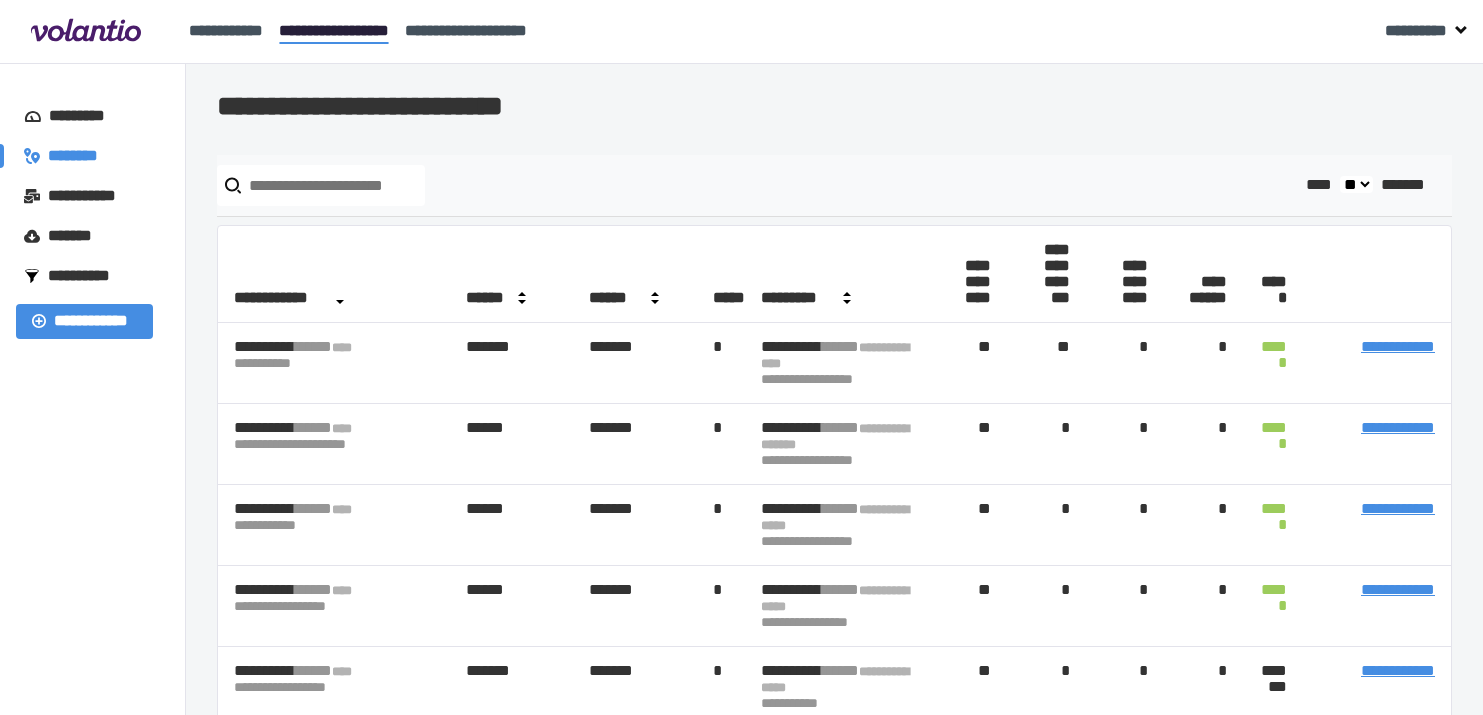 click at bounding box center [321, 185] 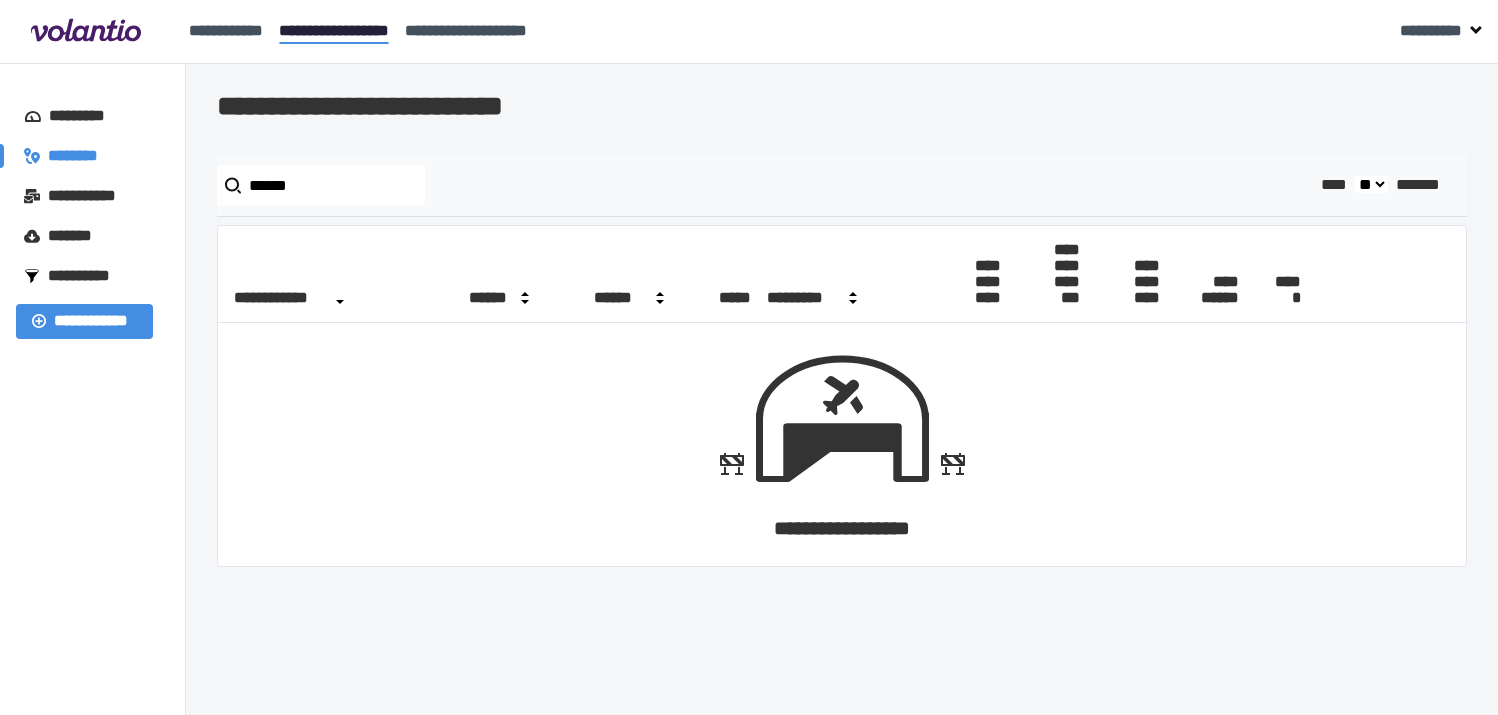 type on "******" 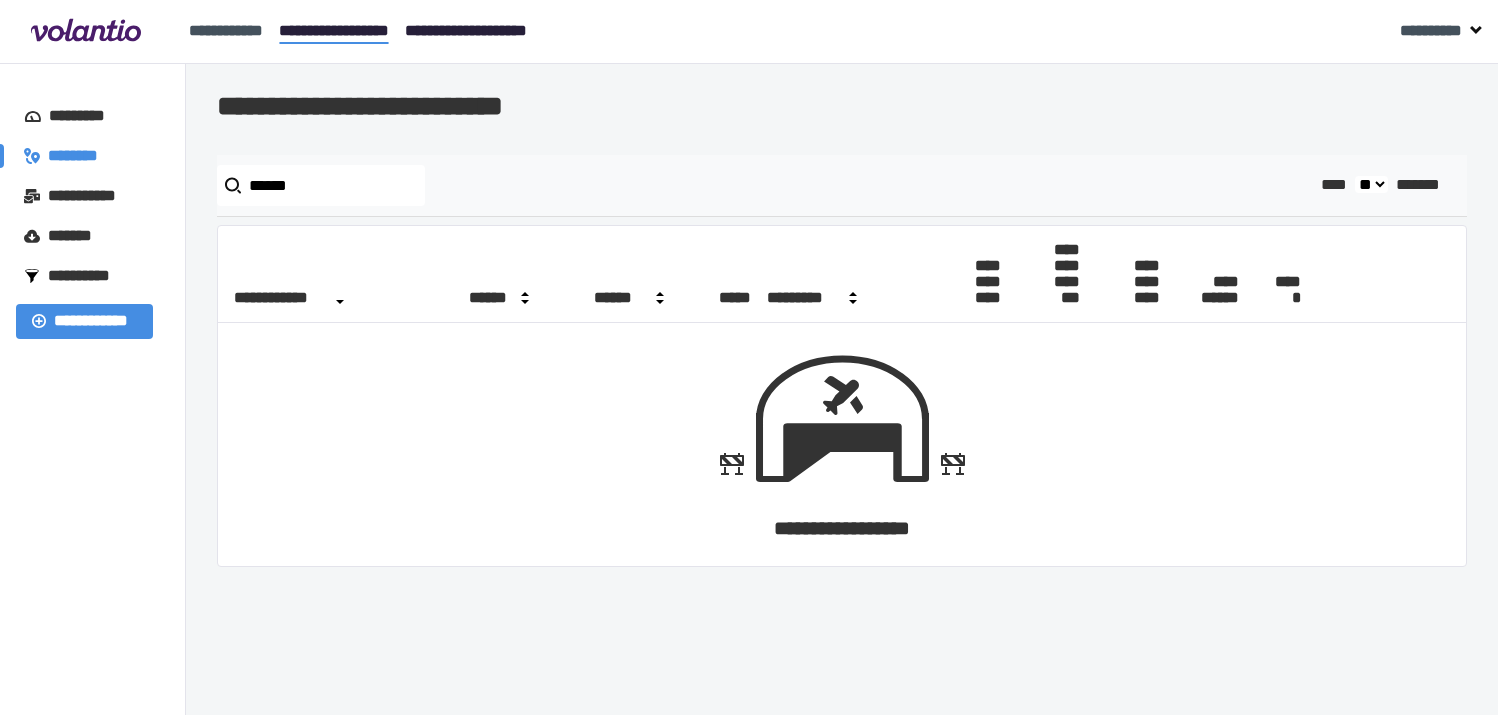 click on "**********" at bounding box center (466, 30) 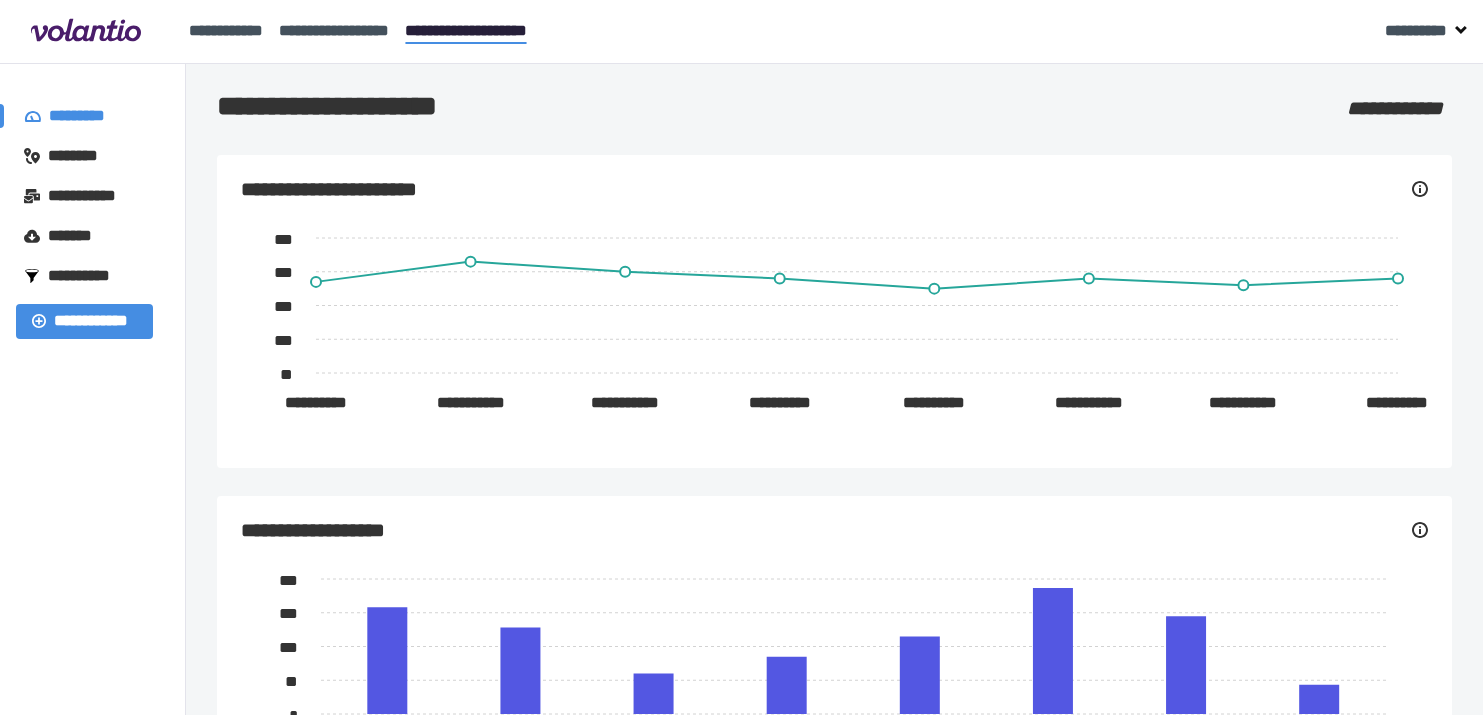 click on "********" at bounding box center (82, 156) 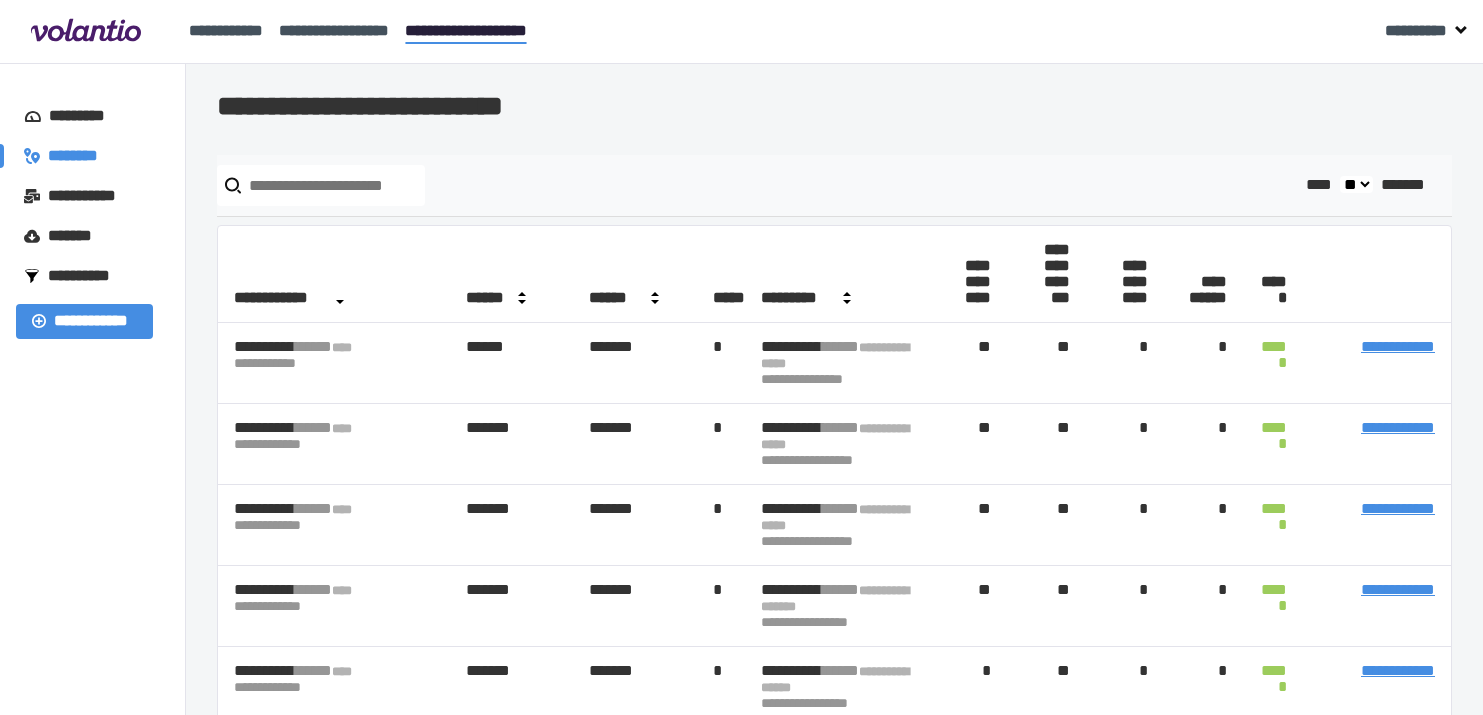 click at bounding box center (321, 185) 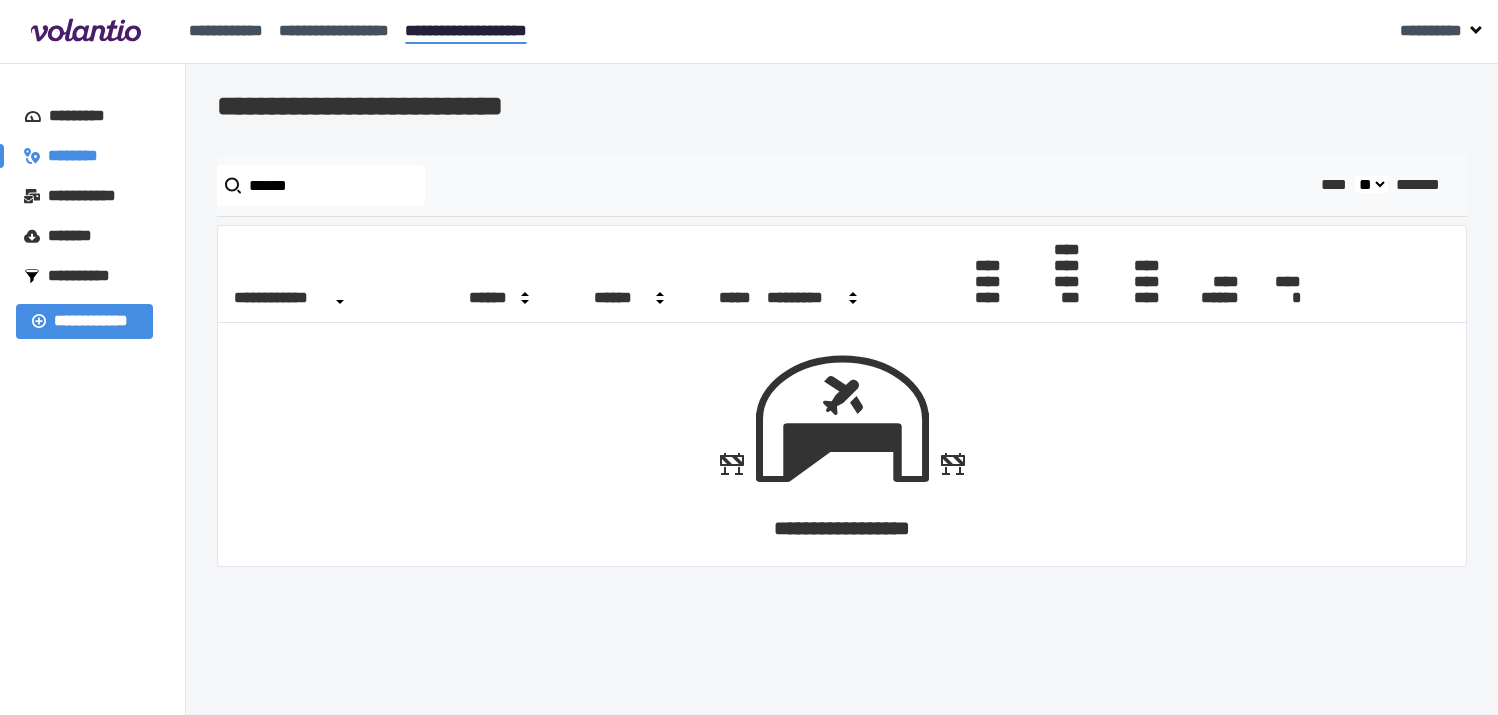 click on "******" at bounding box center (321, 185) 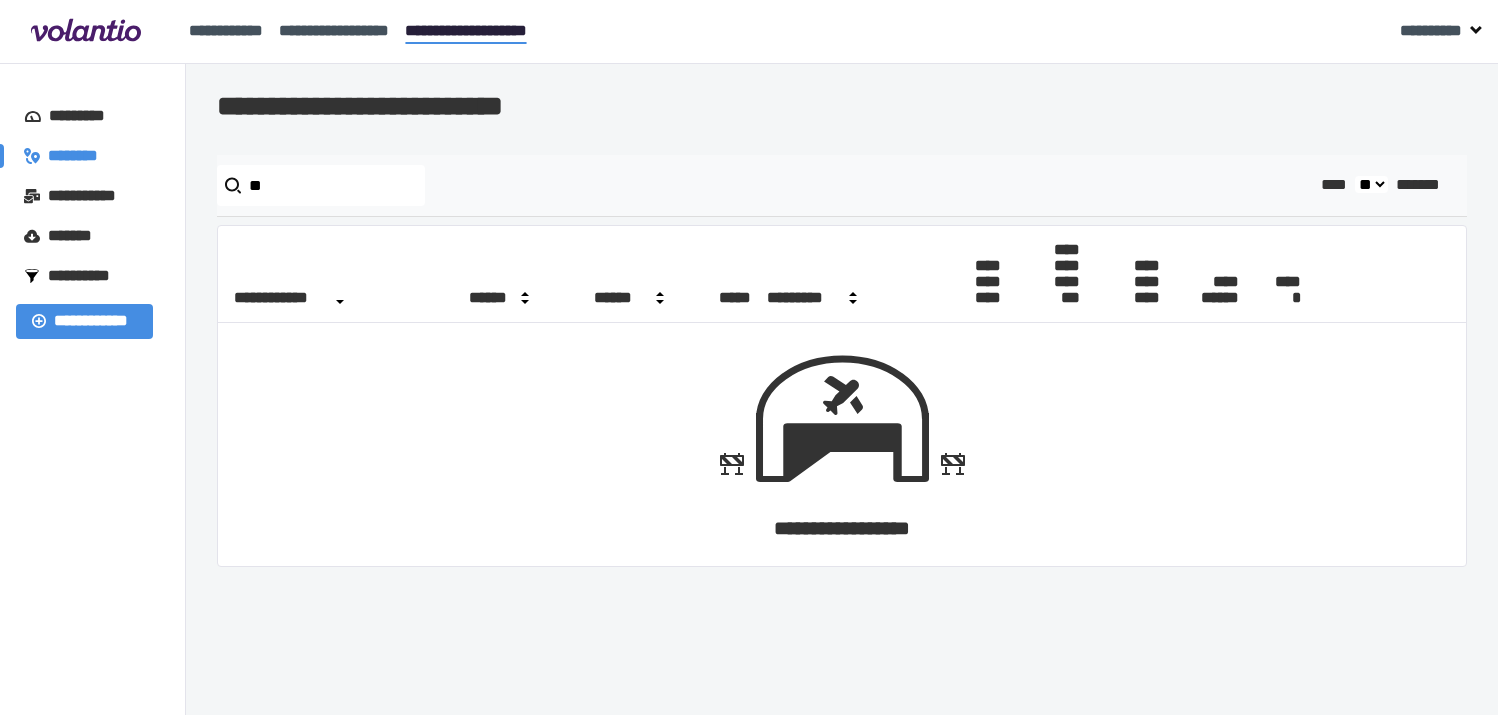 type on "*" 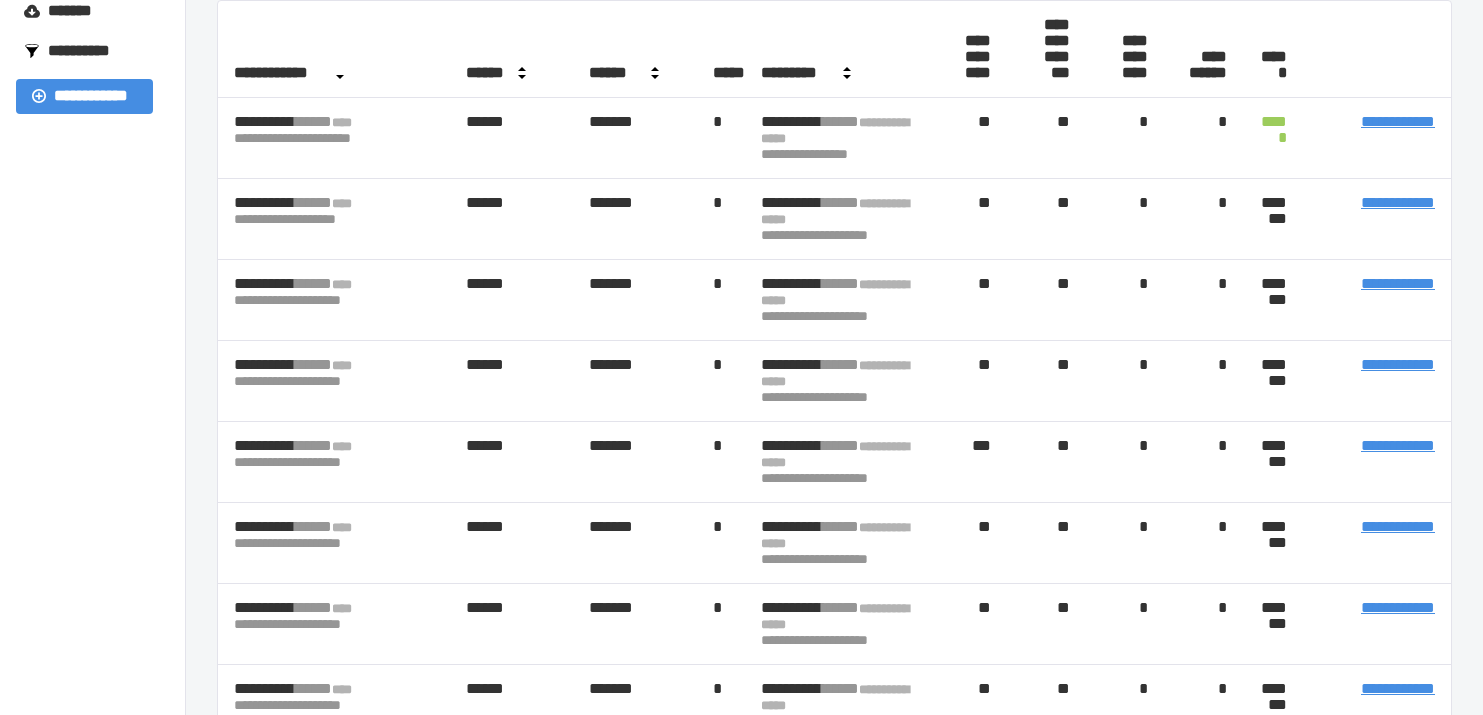 scroll, scrollTop: 400, scrollLeft: 0, axis: vertical 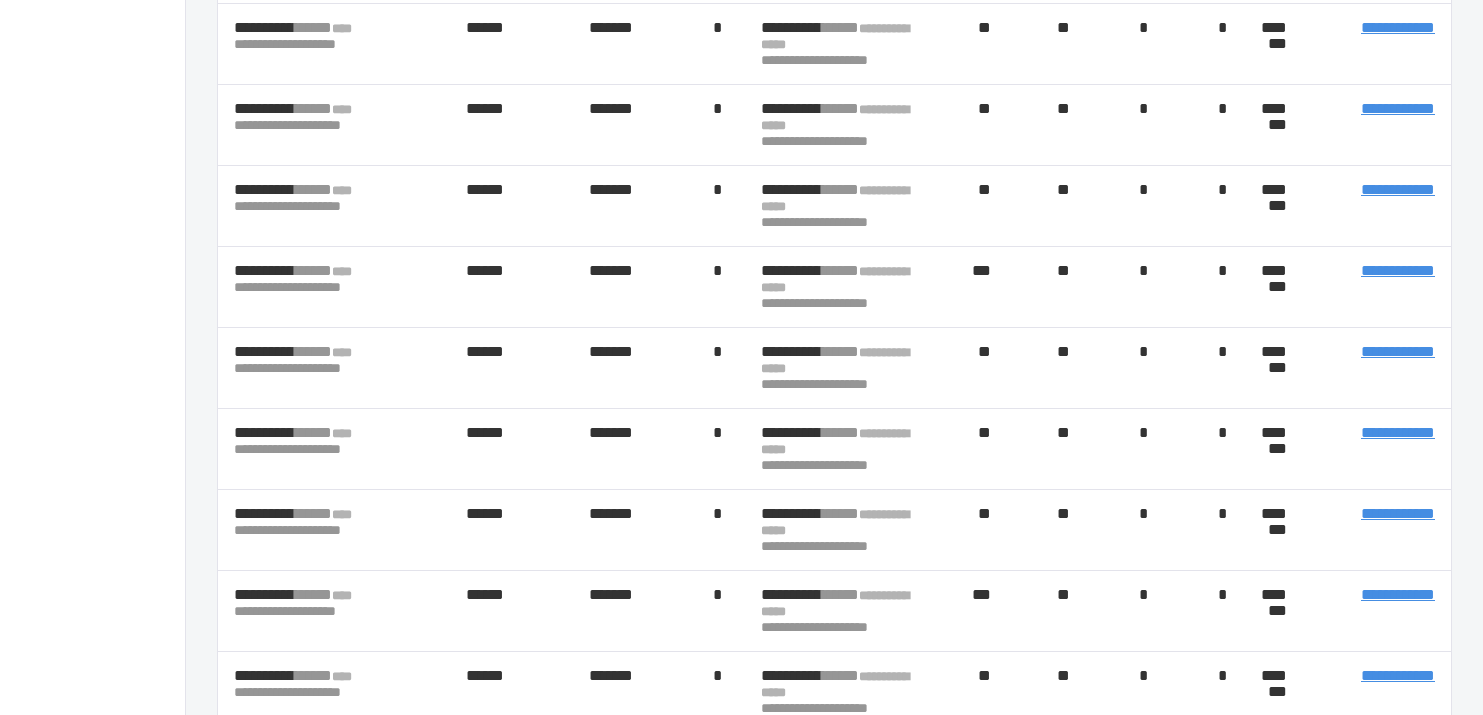 type on "***" 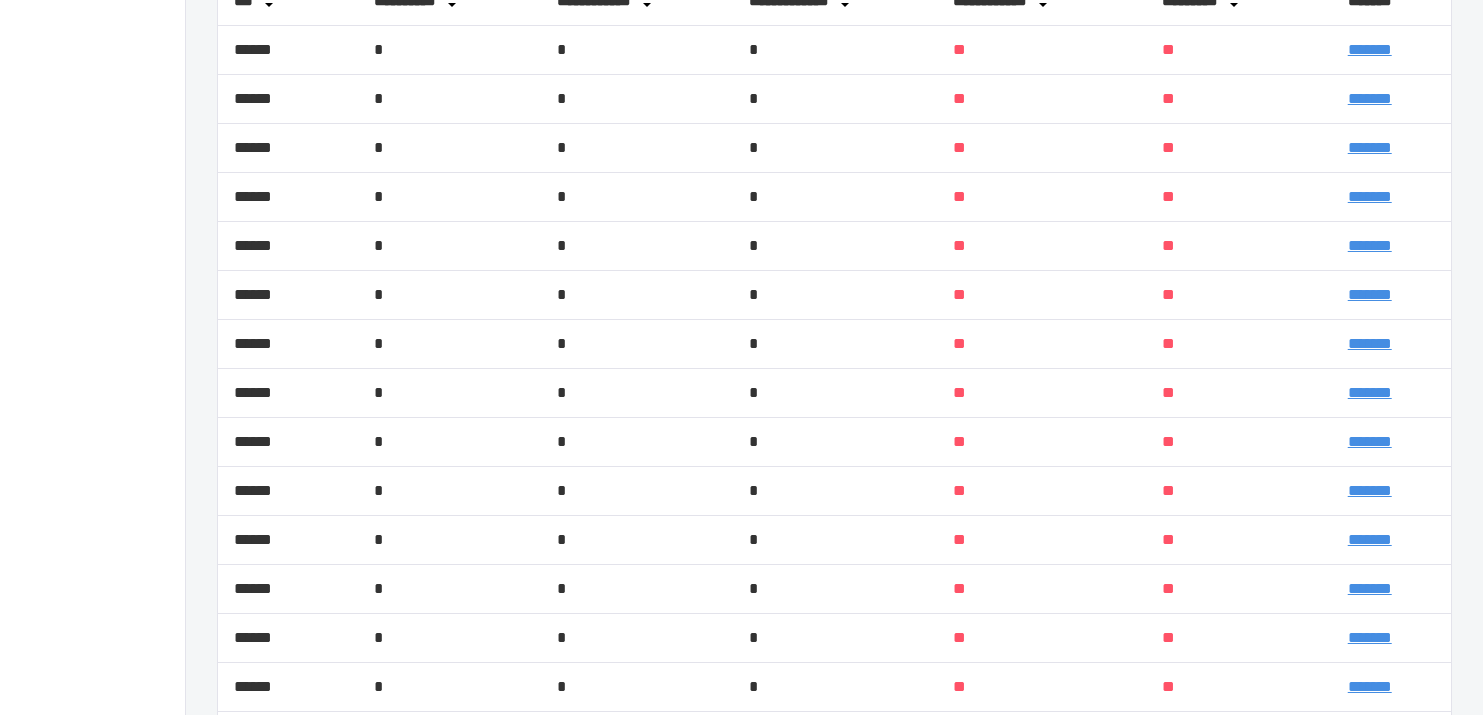 scroll, scrollTop: 700, scrollLeft: 0, axis: vertical 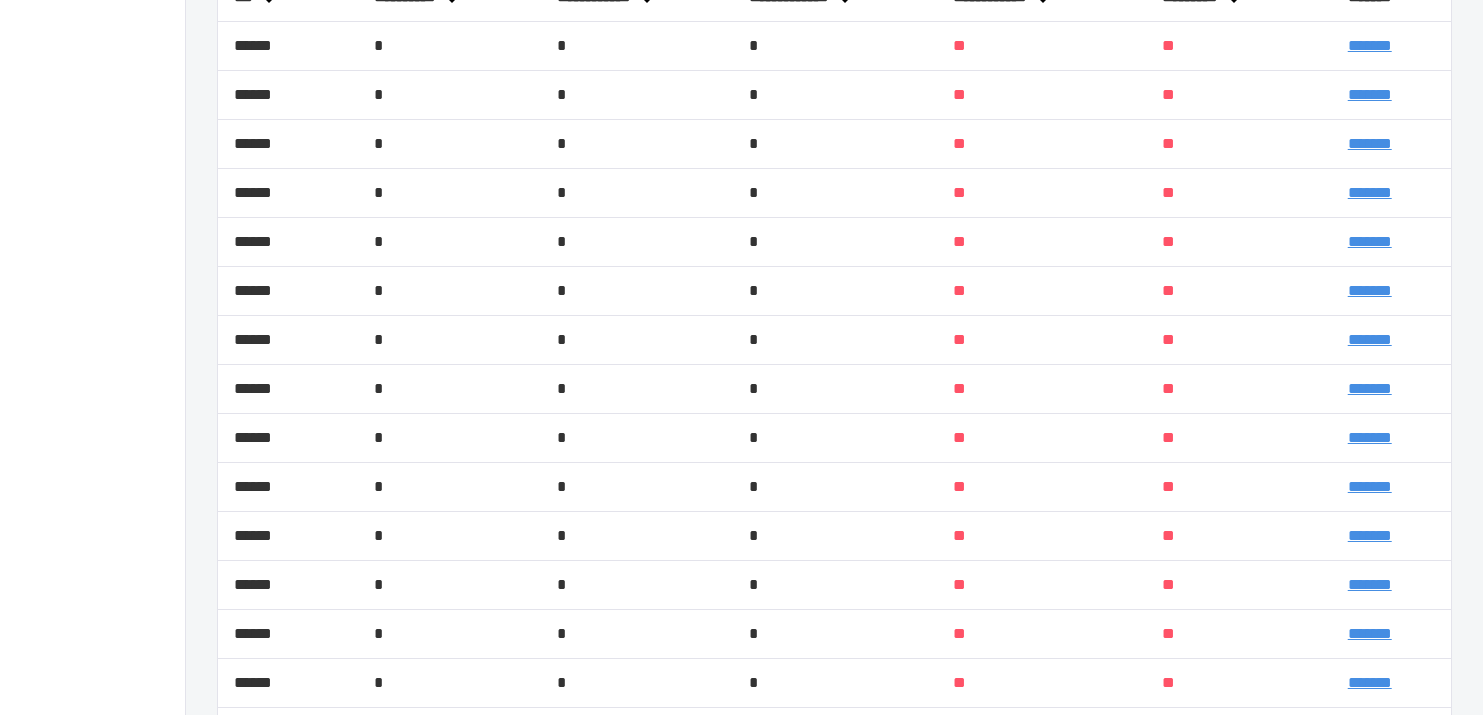 click at bounding box center [1043, -3] 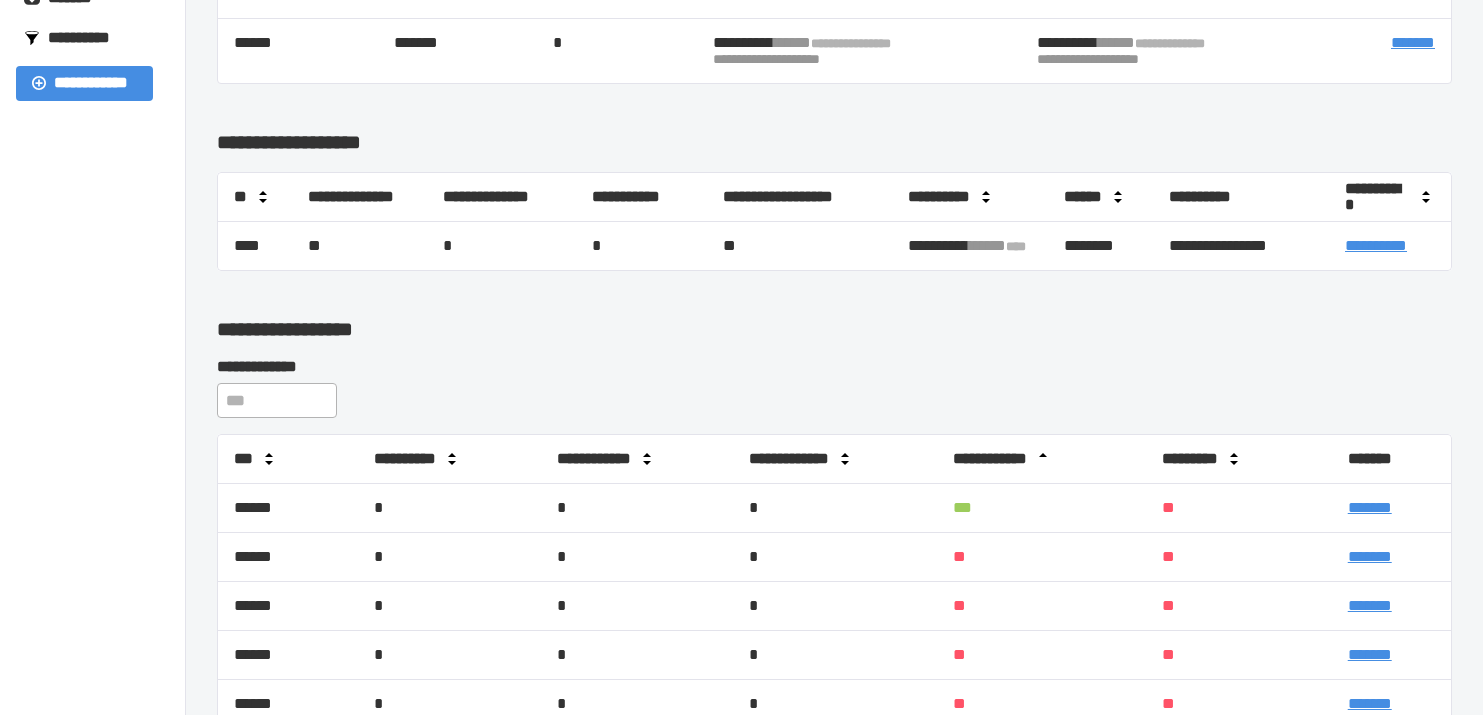 scroll, scrollTop: 357, scrollLeft: 0, axis: vertical 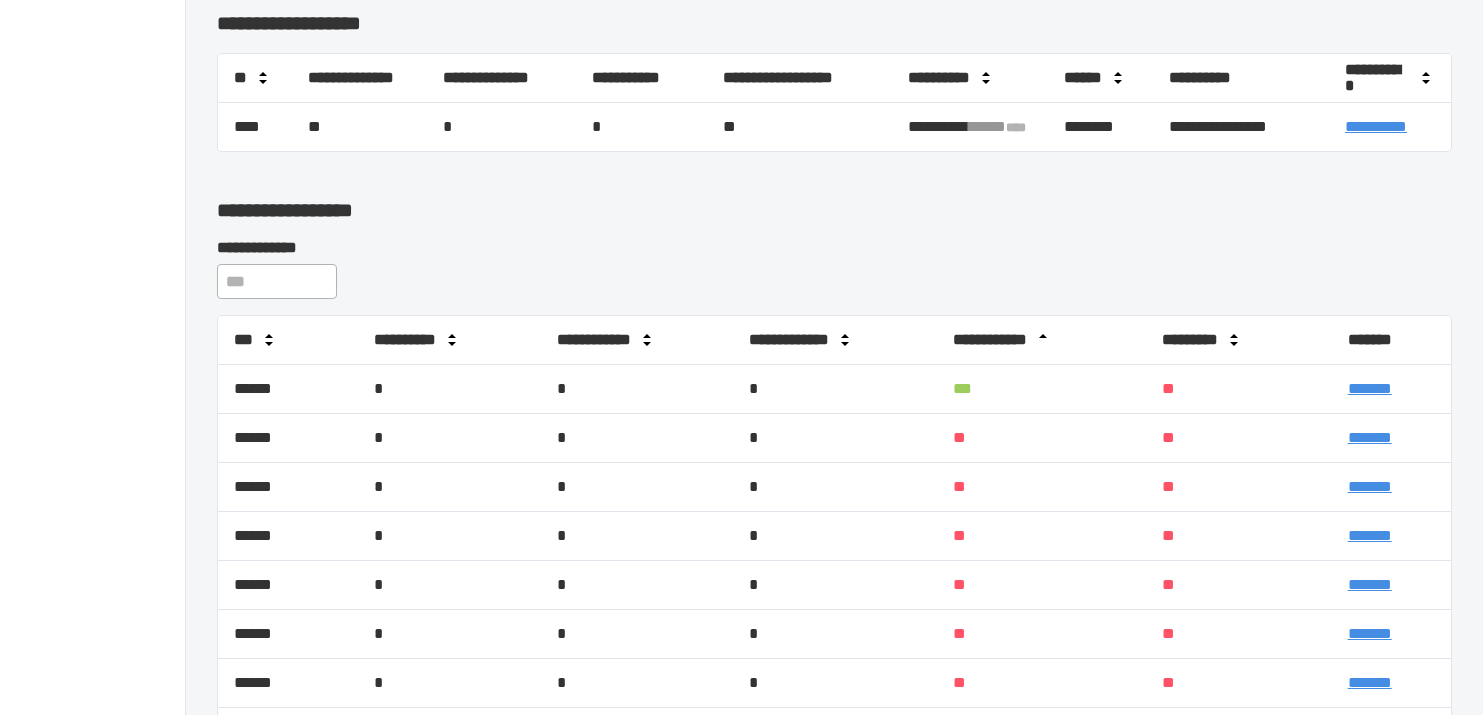 click on "*******" at bounding box center (1370, 388) 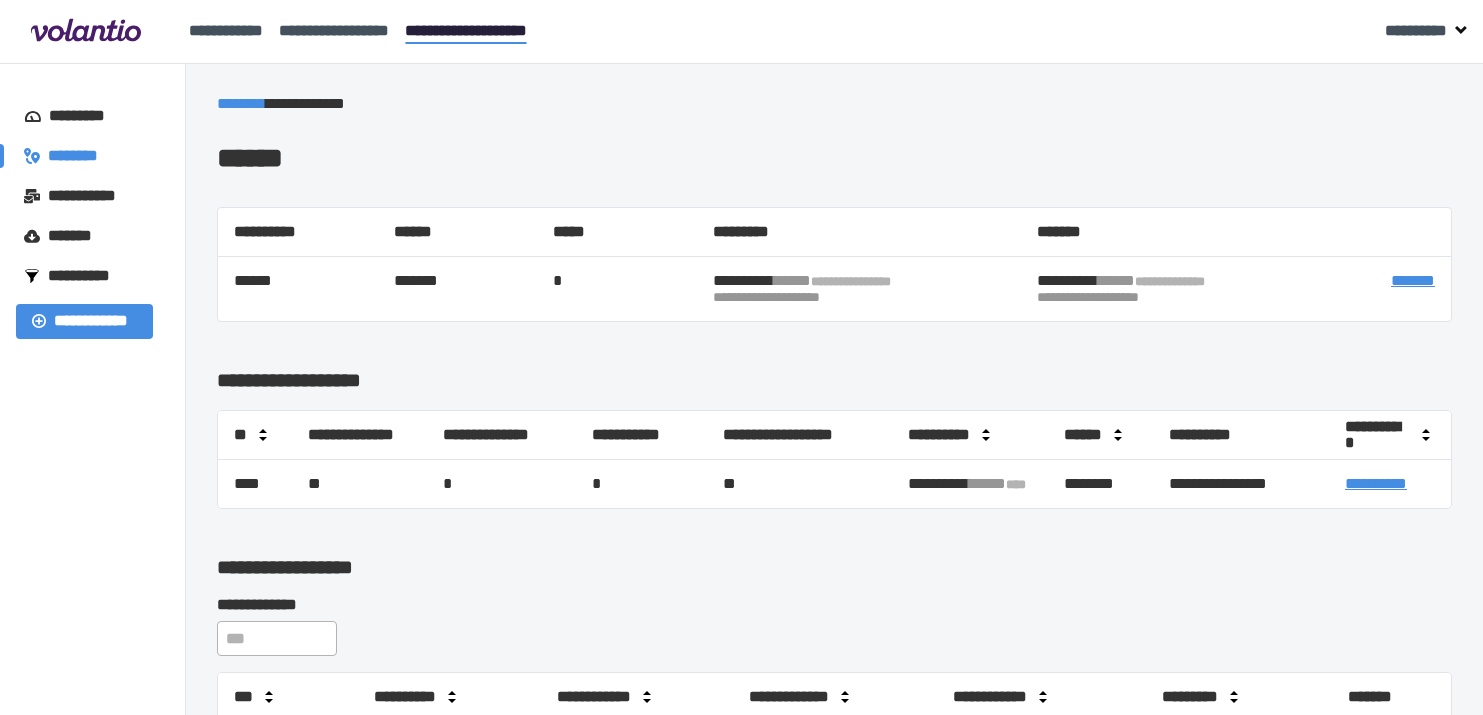 click on "**********" at bounding box center (1376, 483) 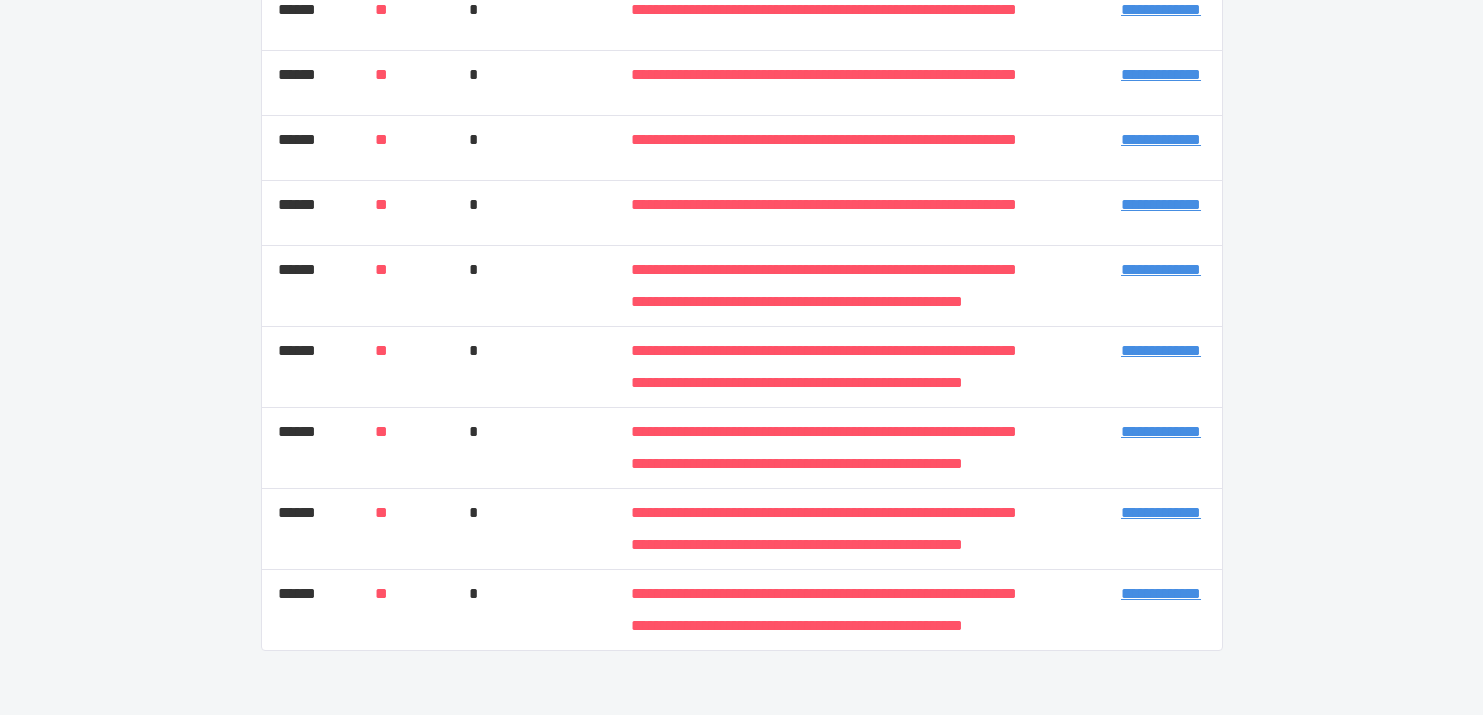 scroll, scrollTop: 5737, scrollLeft: 0, axis: vertical 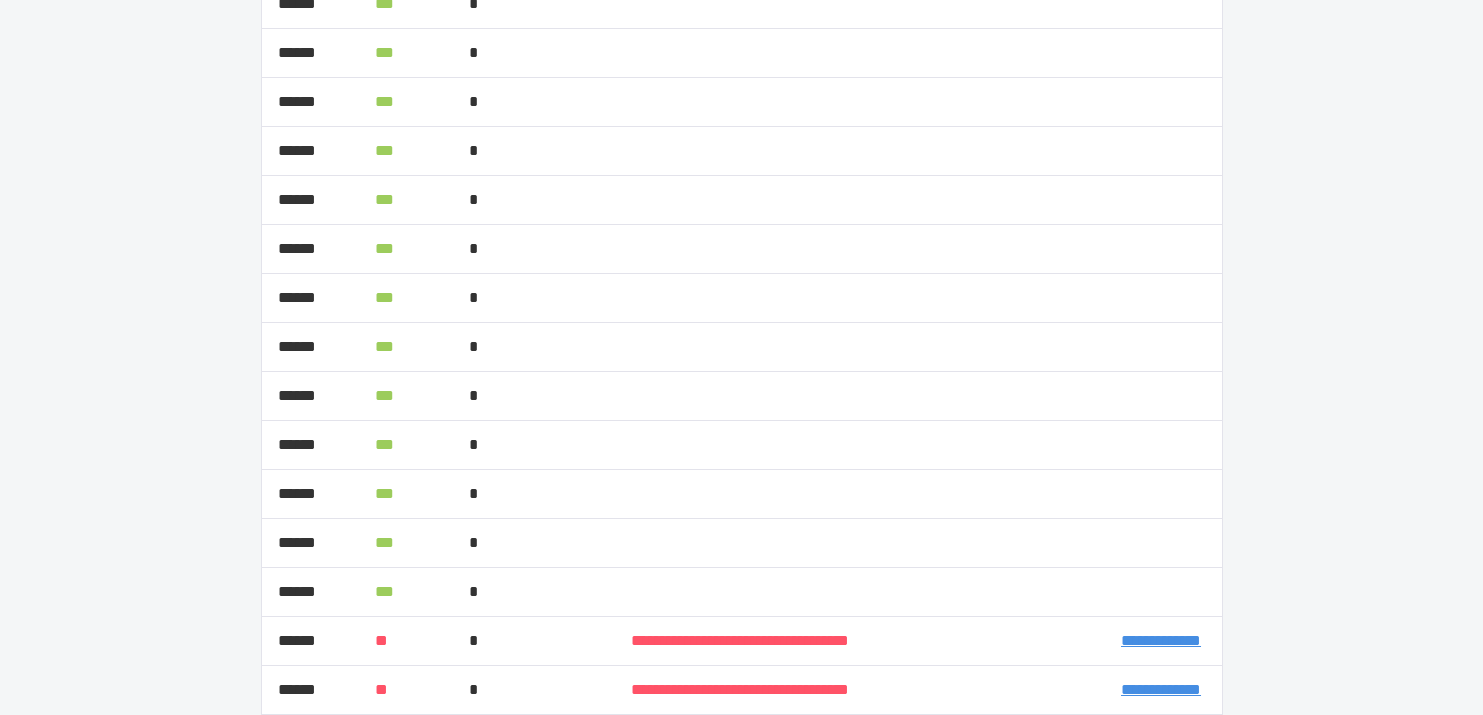 click on "**********" at bounding box center [741, -27] 